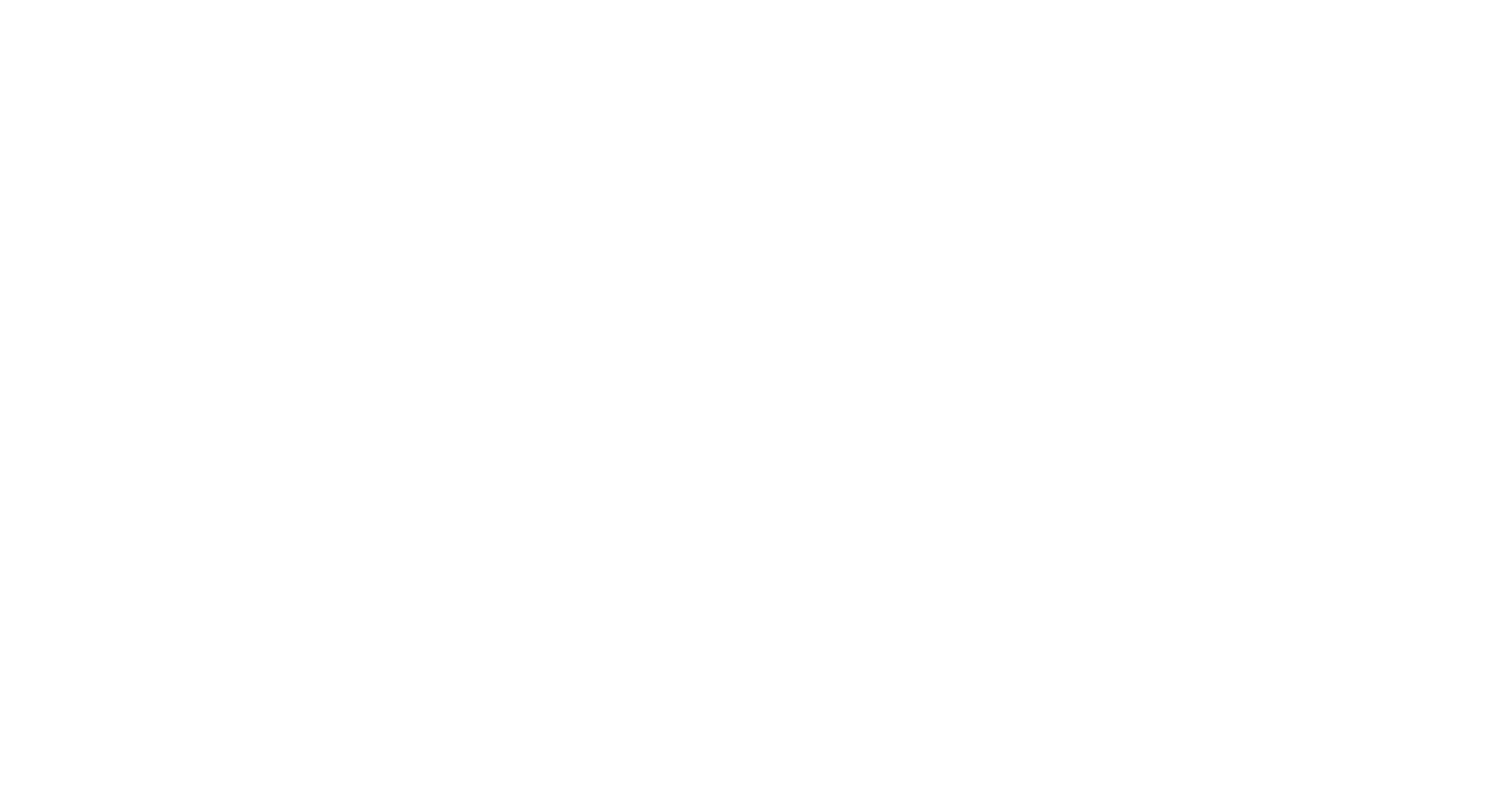 scroll, scrollTop: 0, scrollLeft: 0, axis: both 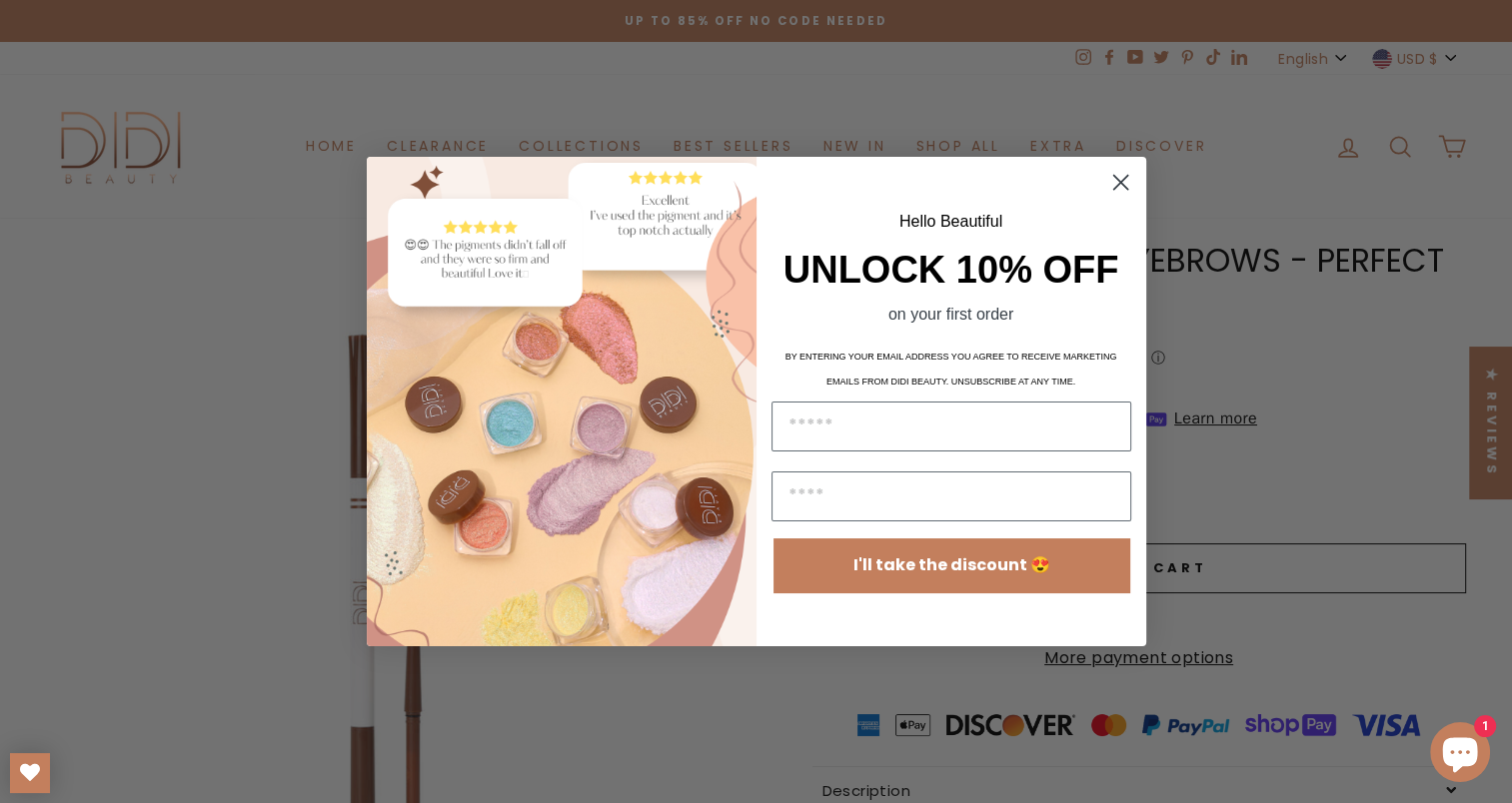 click 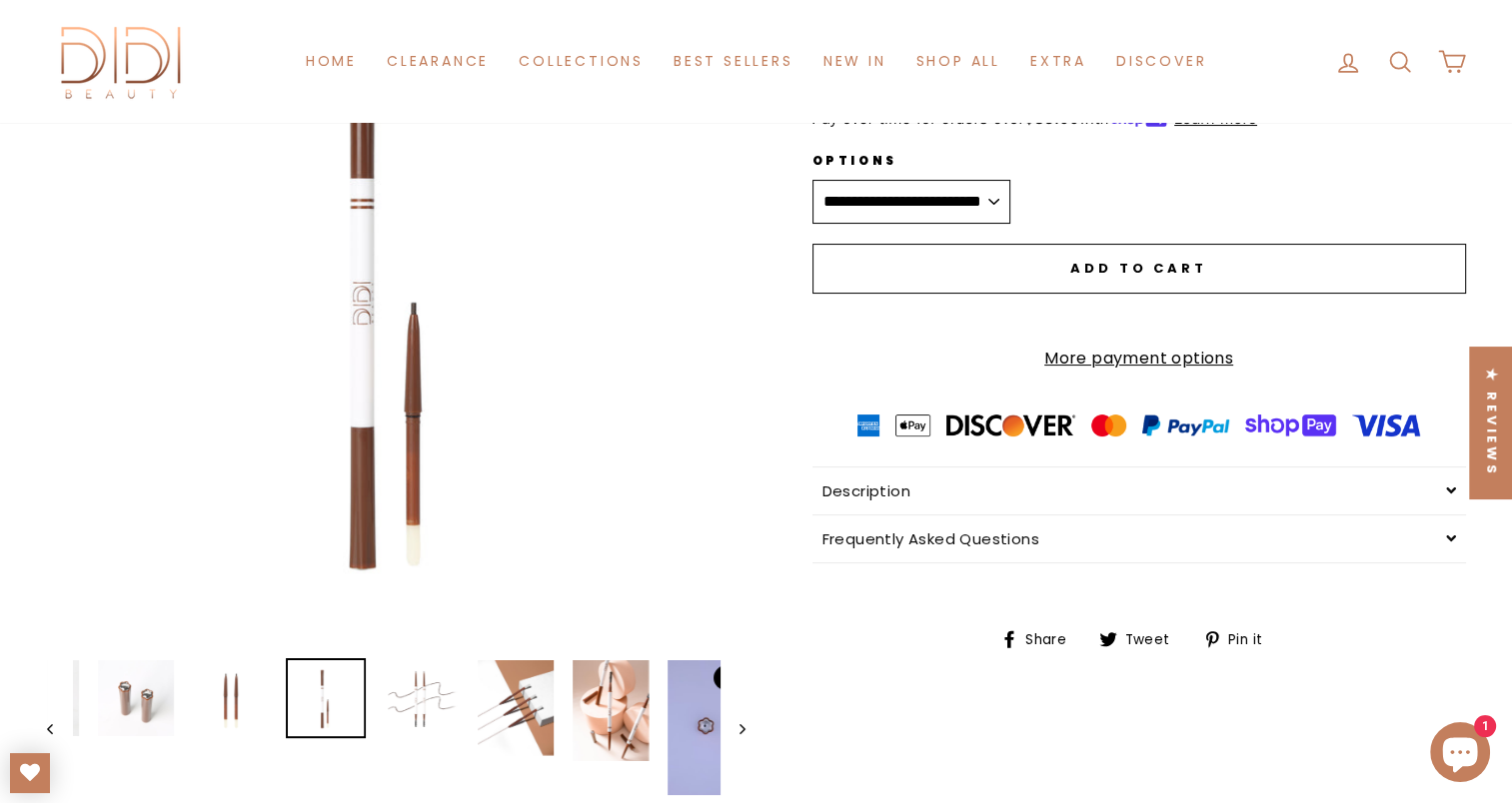 scroll, scrollTop: 400, scrollLeft: 0, axis: vertical 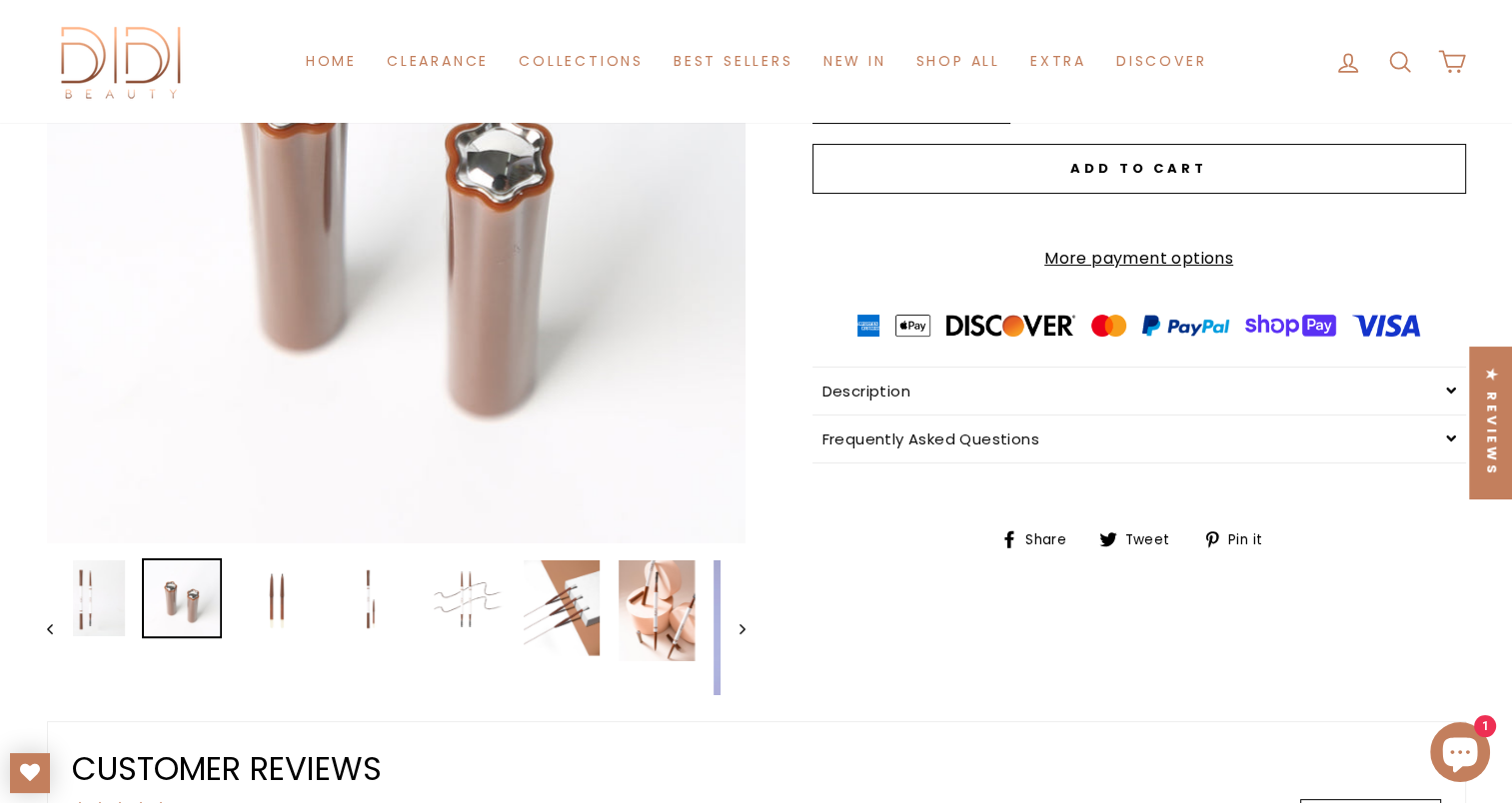 click at bounding box center [182, 598] 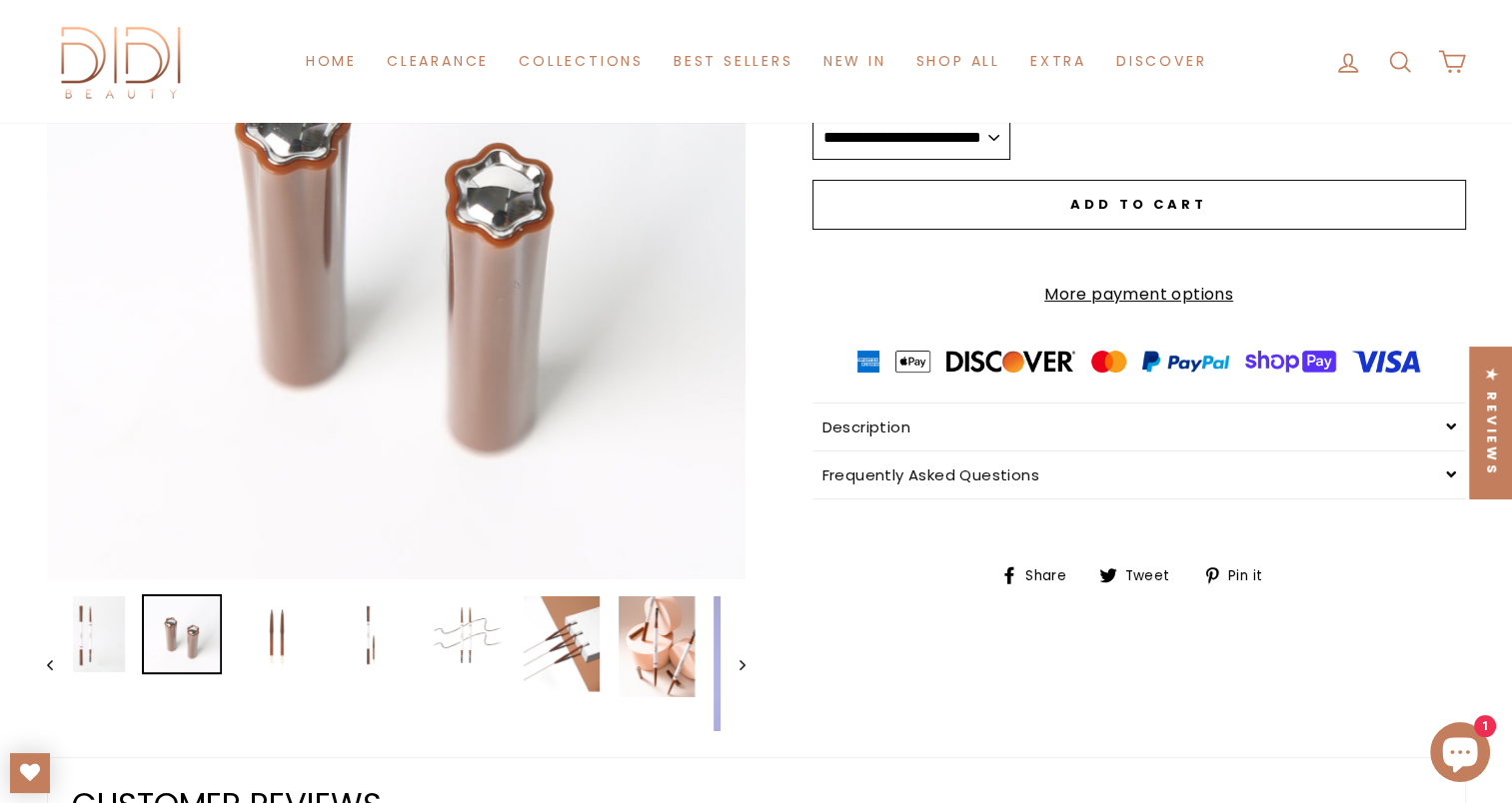 scroll, scrollTop: 400, scrollLeft: 0, axis: vertical 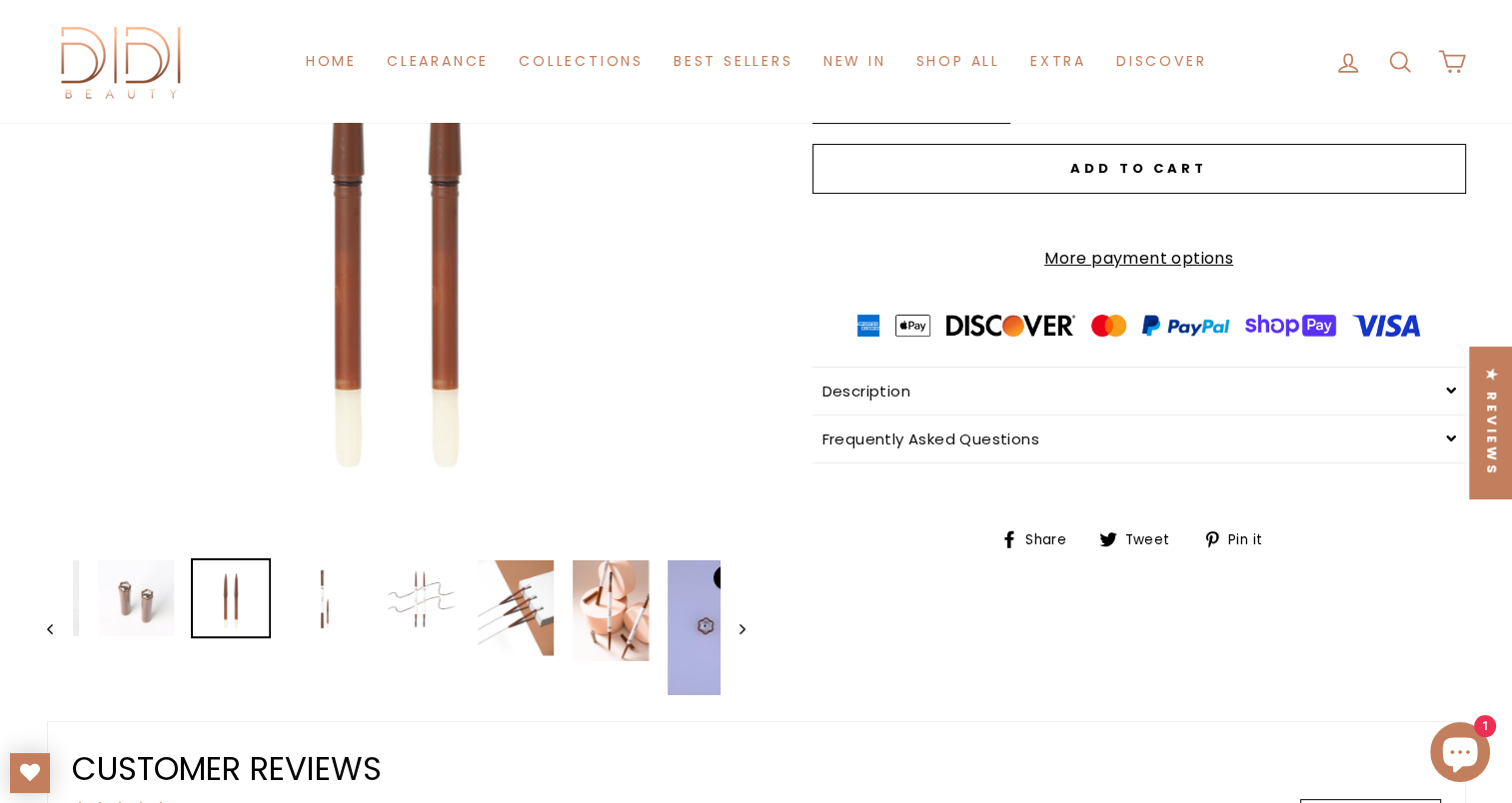 click at bounding box center (231, 598) 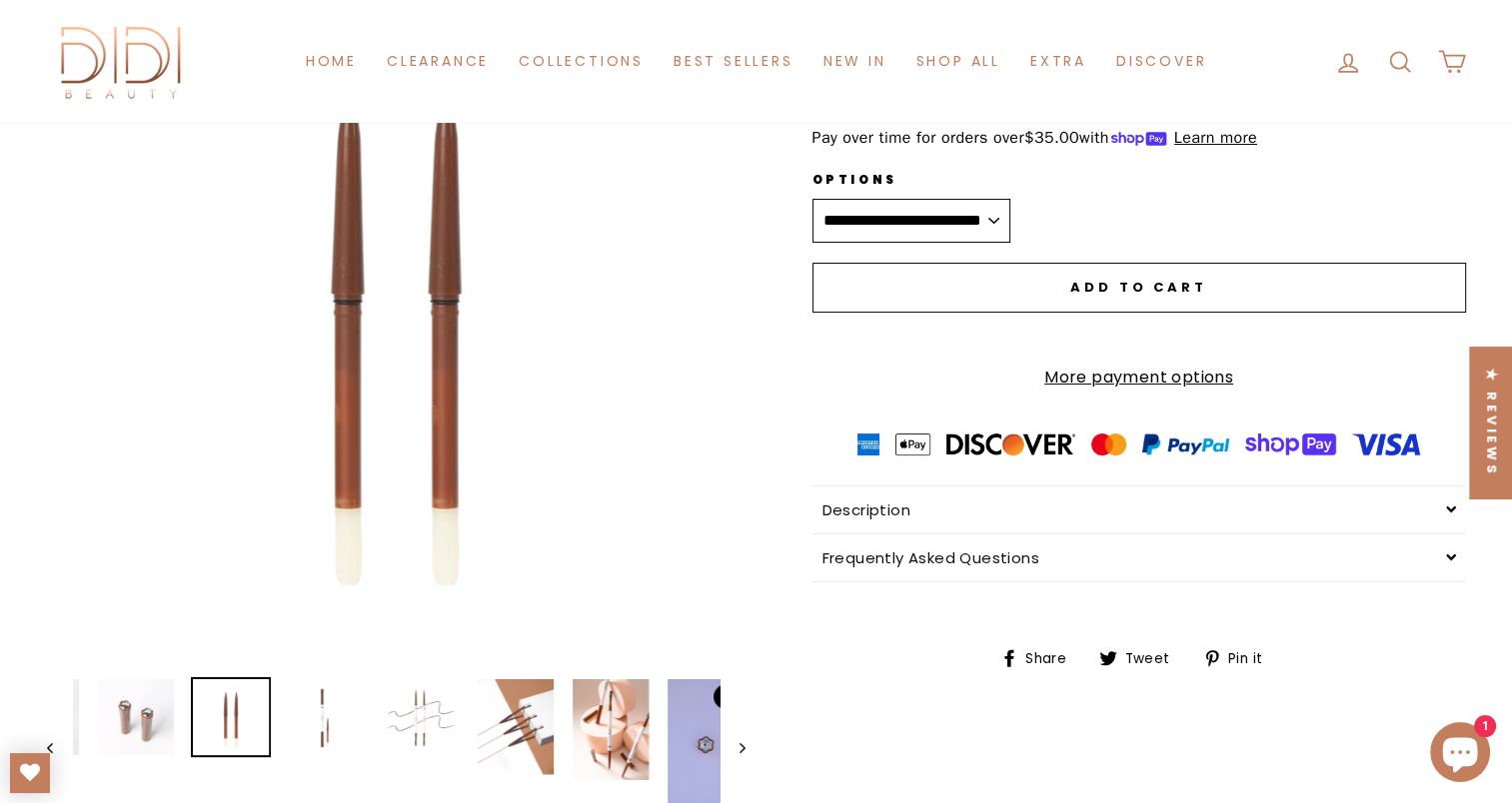 scroll, scrollTop: 400, scrollLeft: 0, axis: vertical 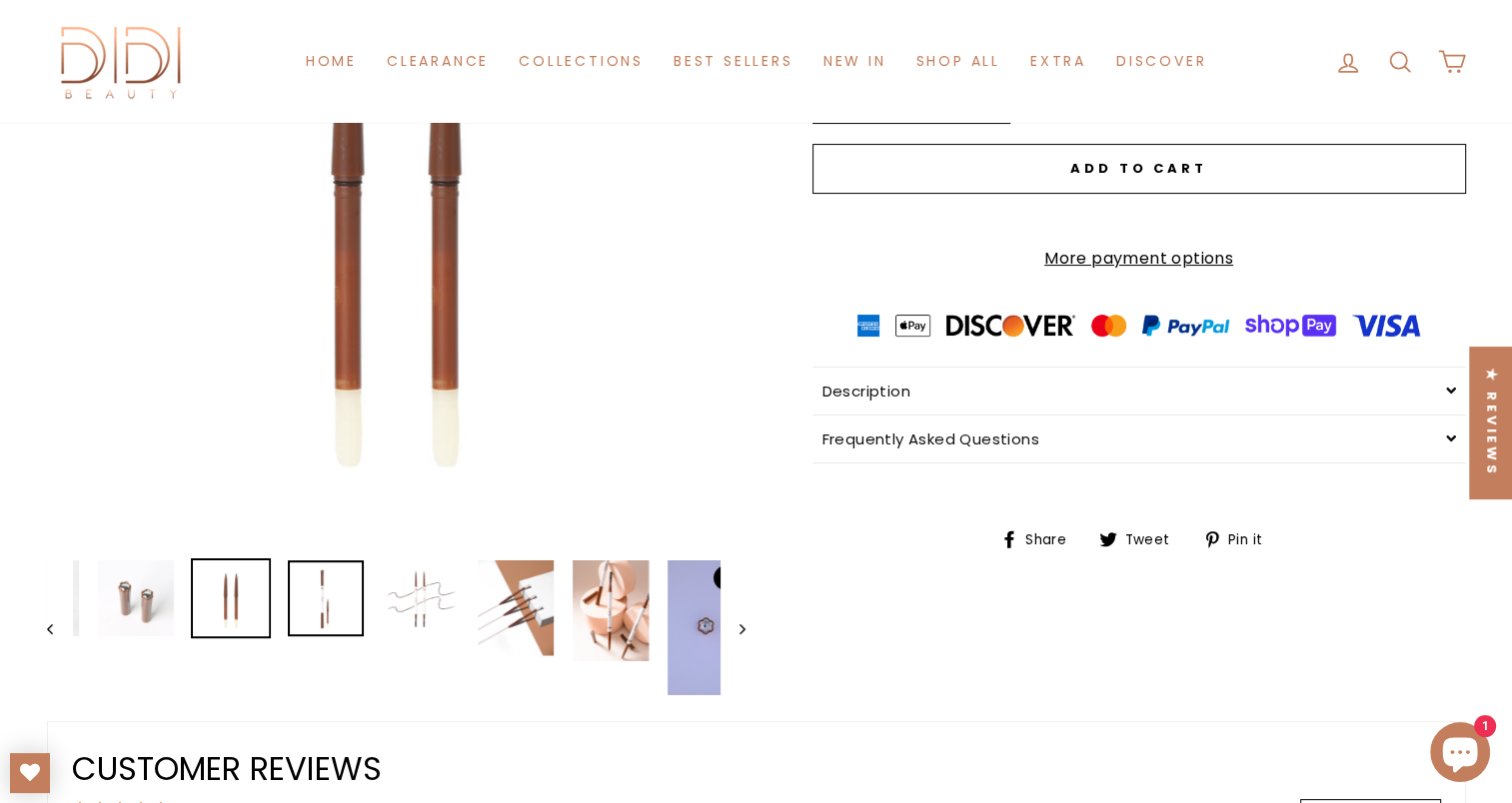 click at bounding box center (326, 598) 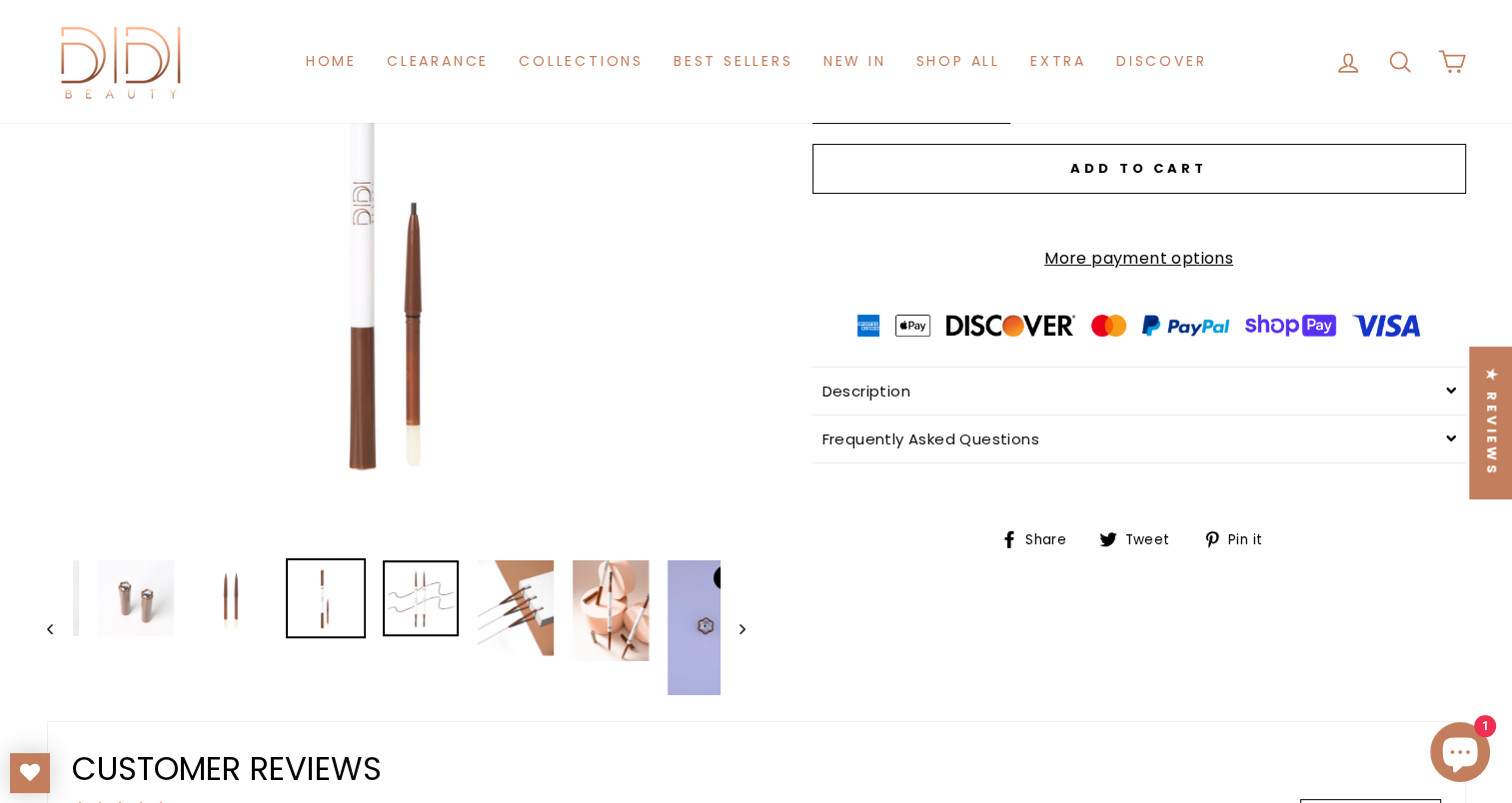click at bounding box center [421, 598] 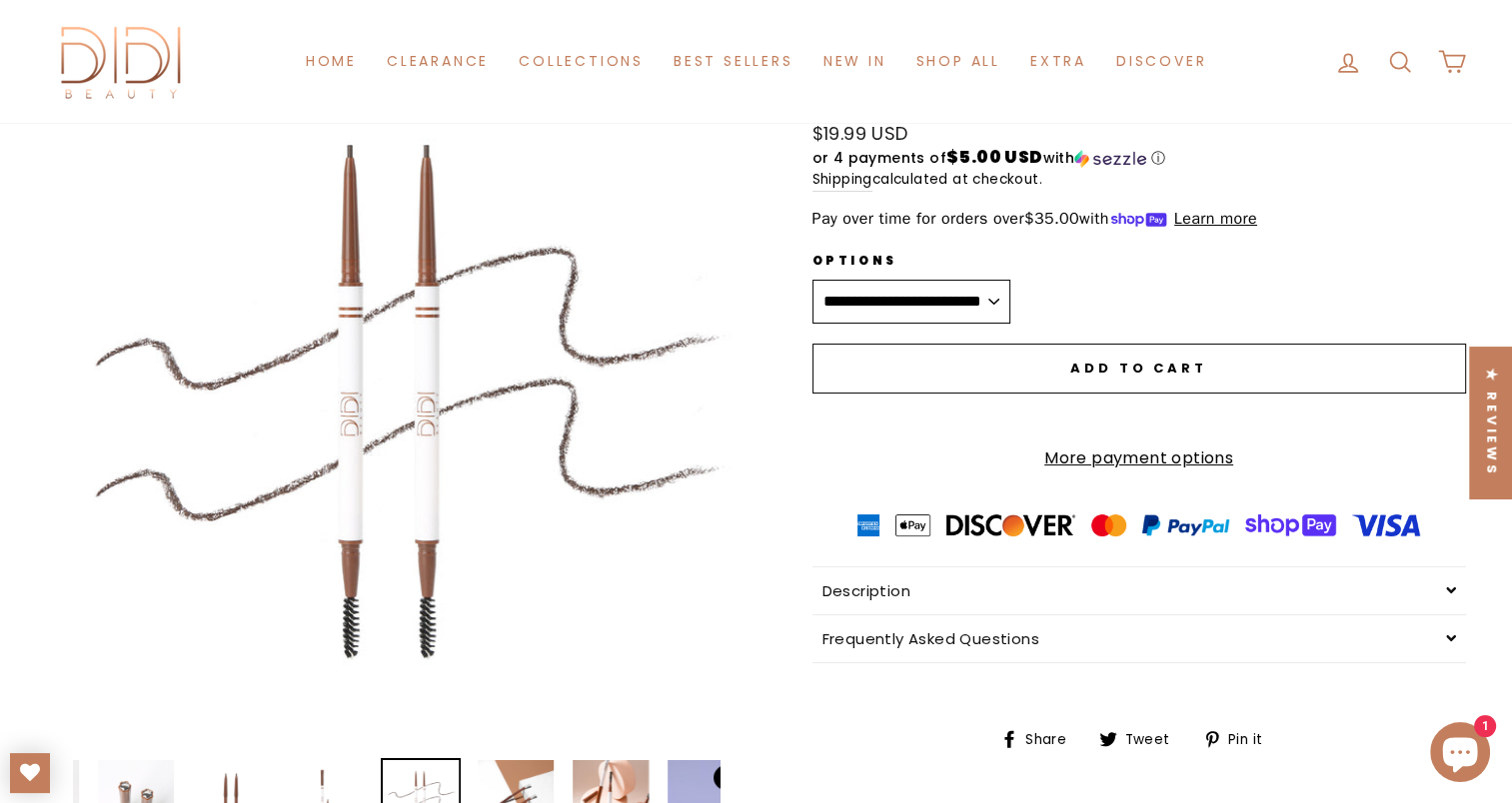 scroll, scrollTop: 400, scrollLeft: 0, axis: vertical 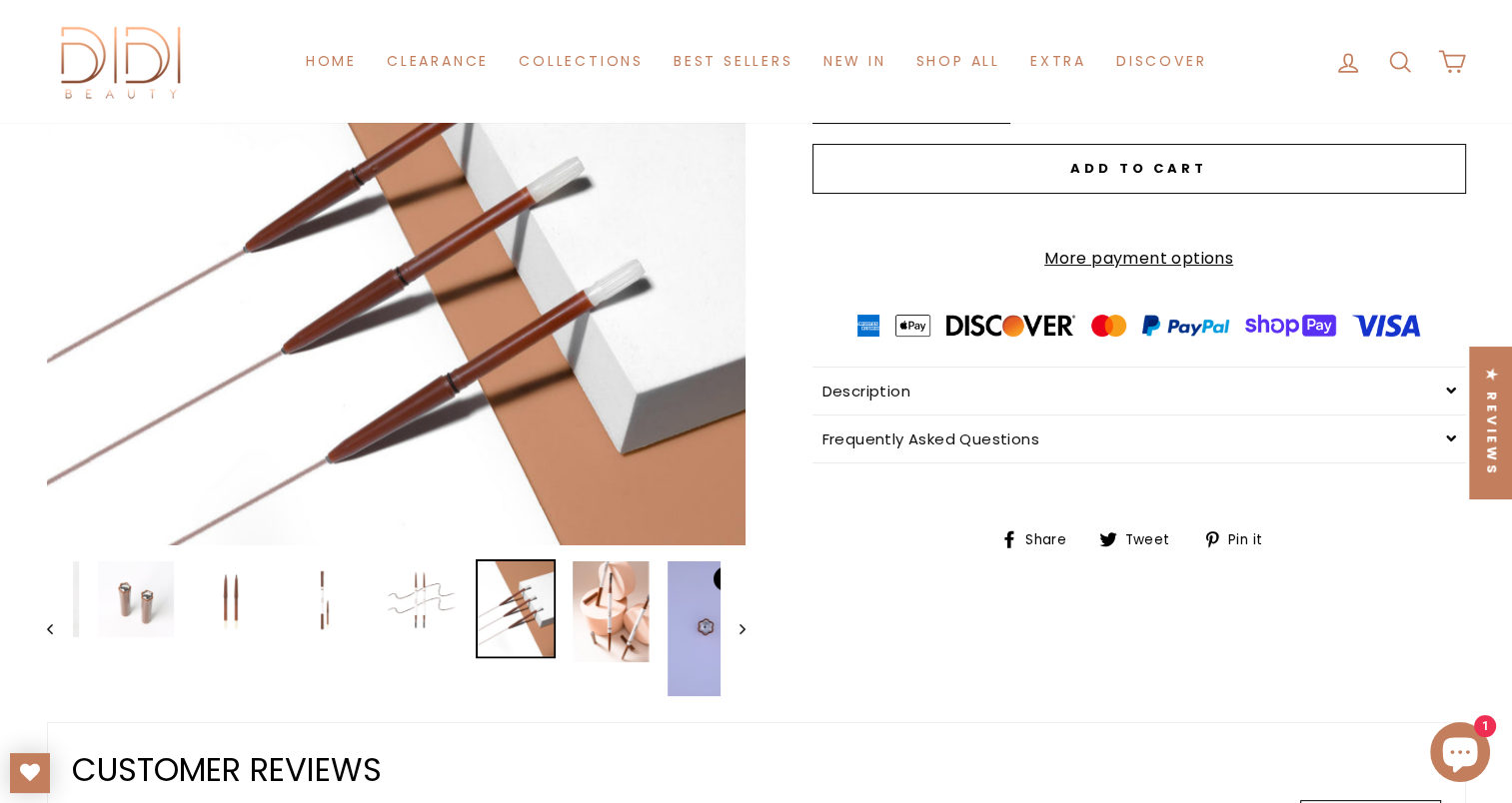 click at bounding box center (516, 608) 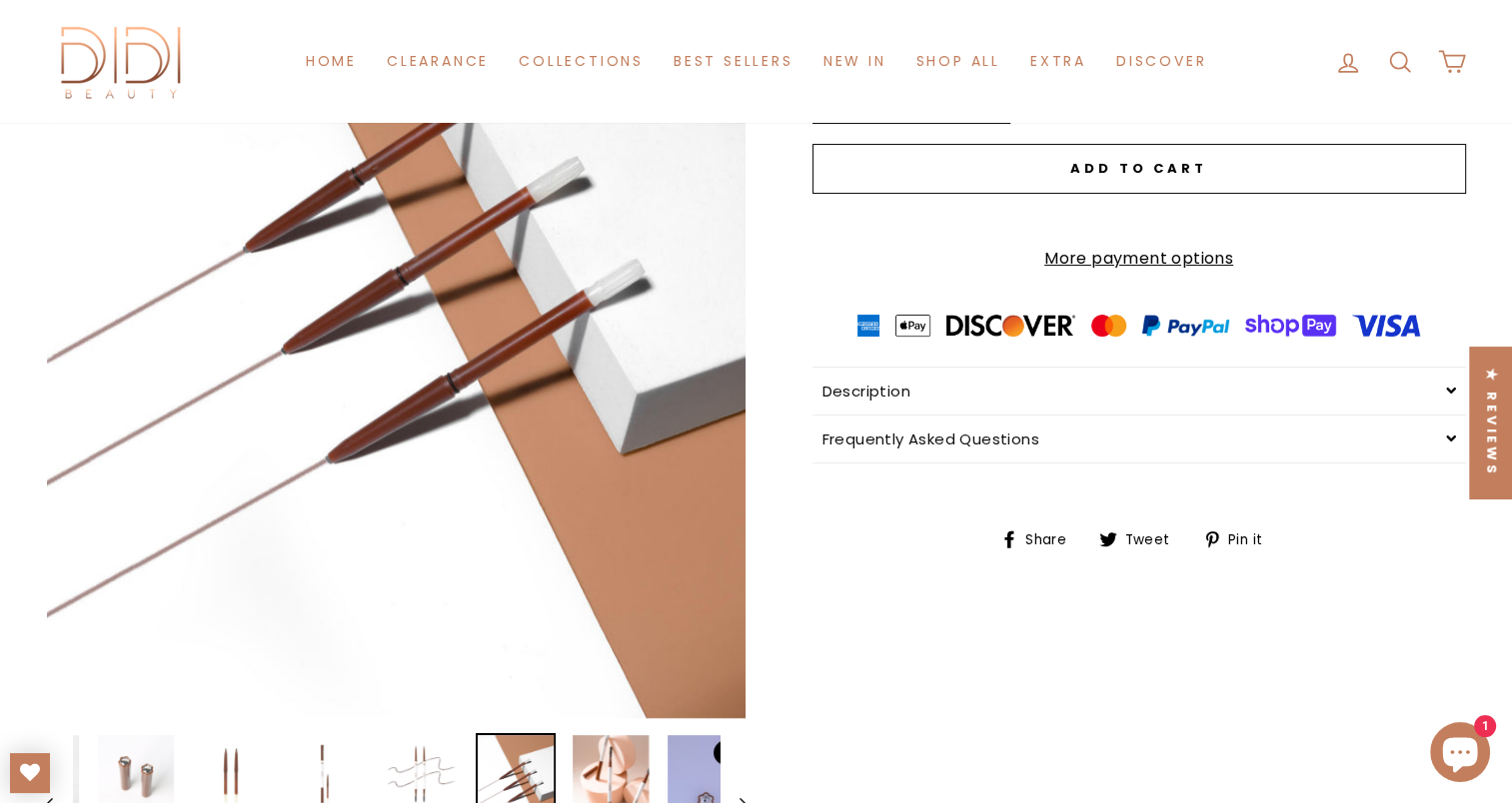 scroll, scrollTop: 599, scrollLeft: 0, axis: vertical 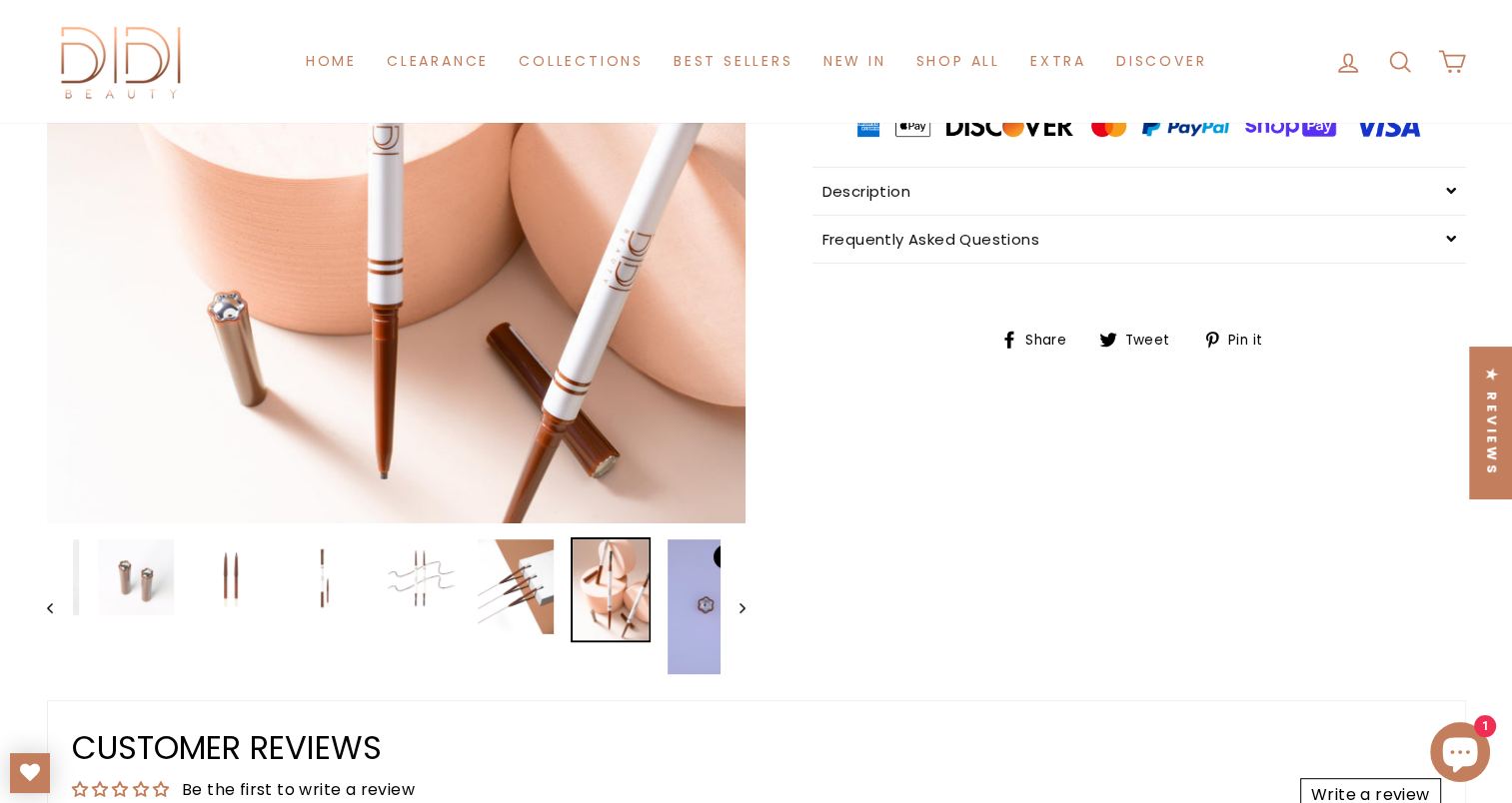 click at bounding box center [611, 589] 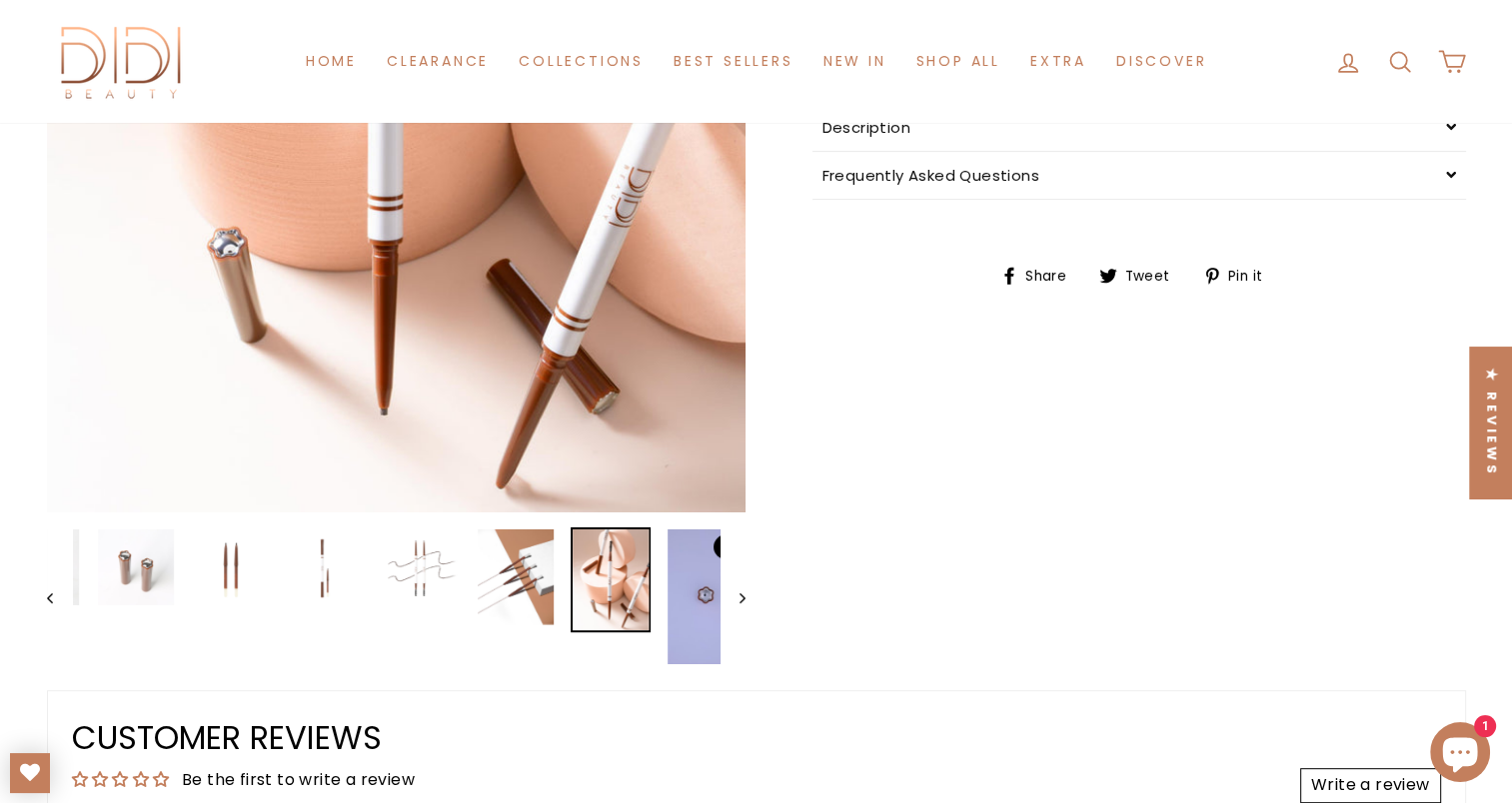 scroll, scrollTop: 699, scrollLeft: 0, axis: vertical 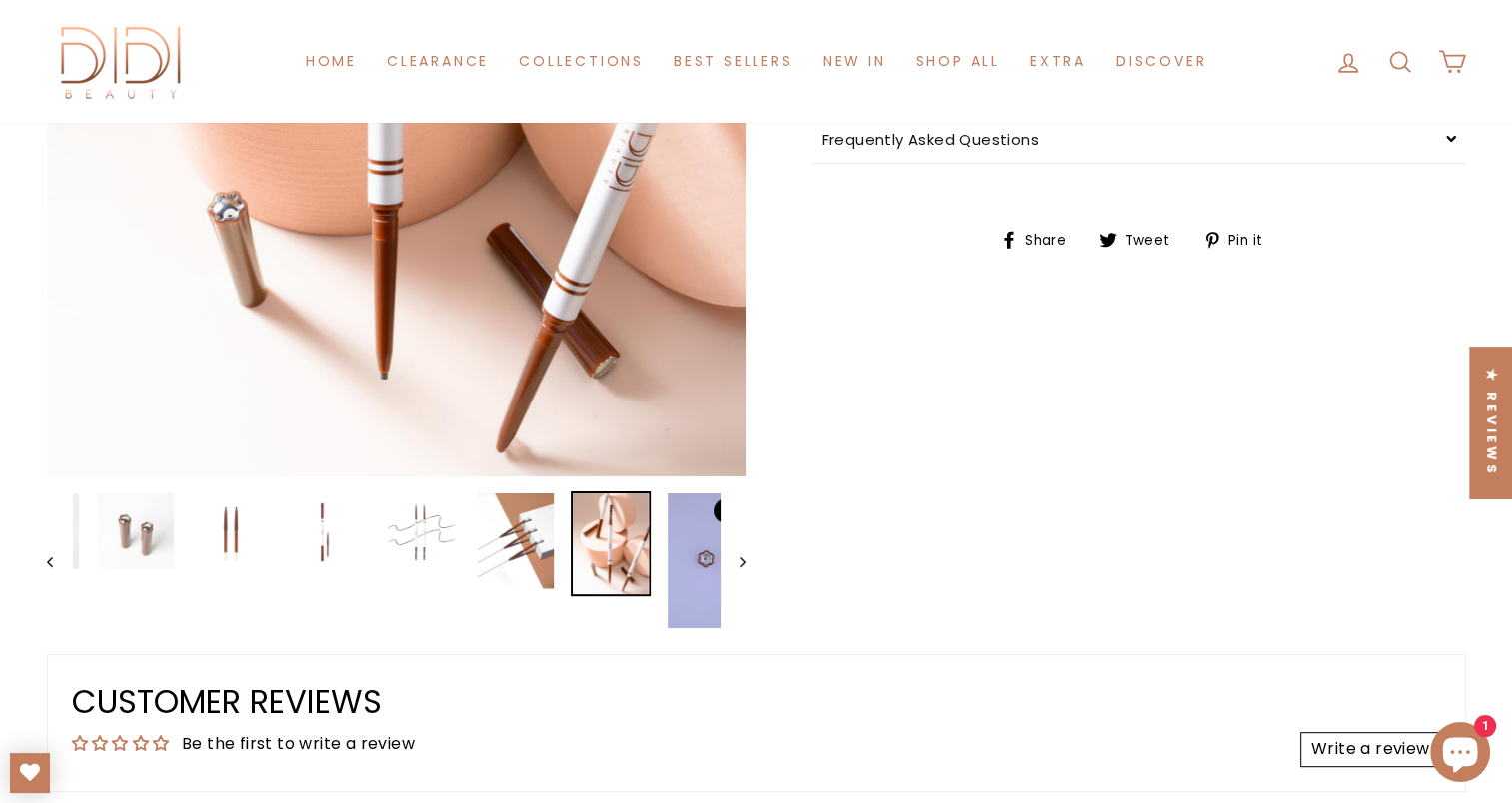 click 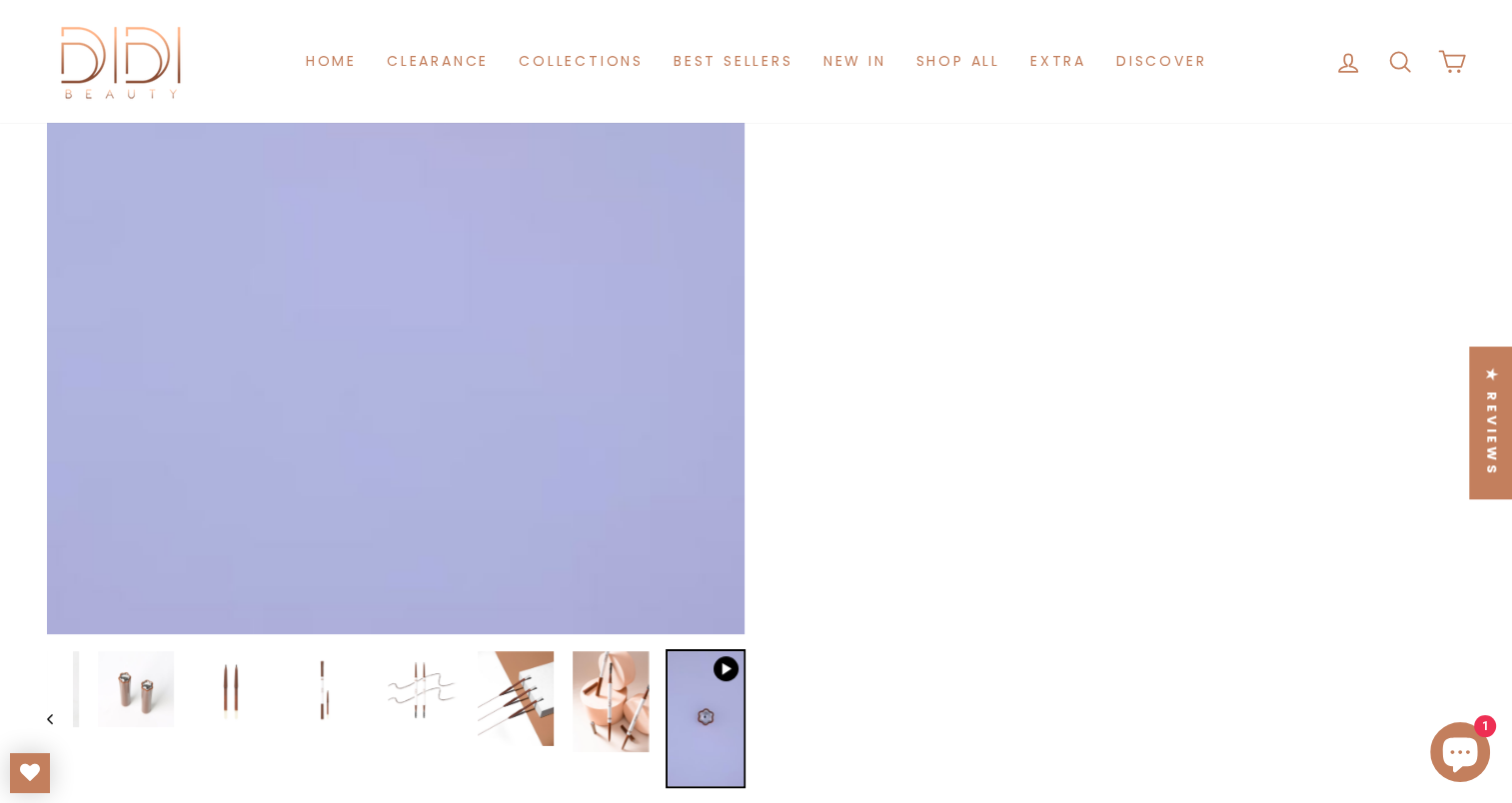 scroll, scrollTop: 899, scrollLeft: 0, axis: vertical 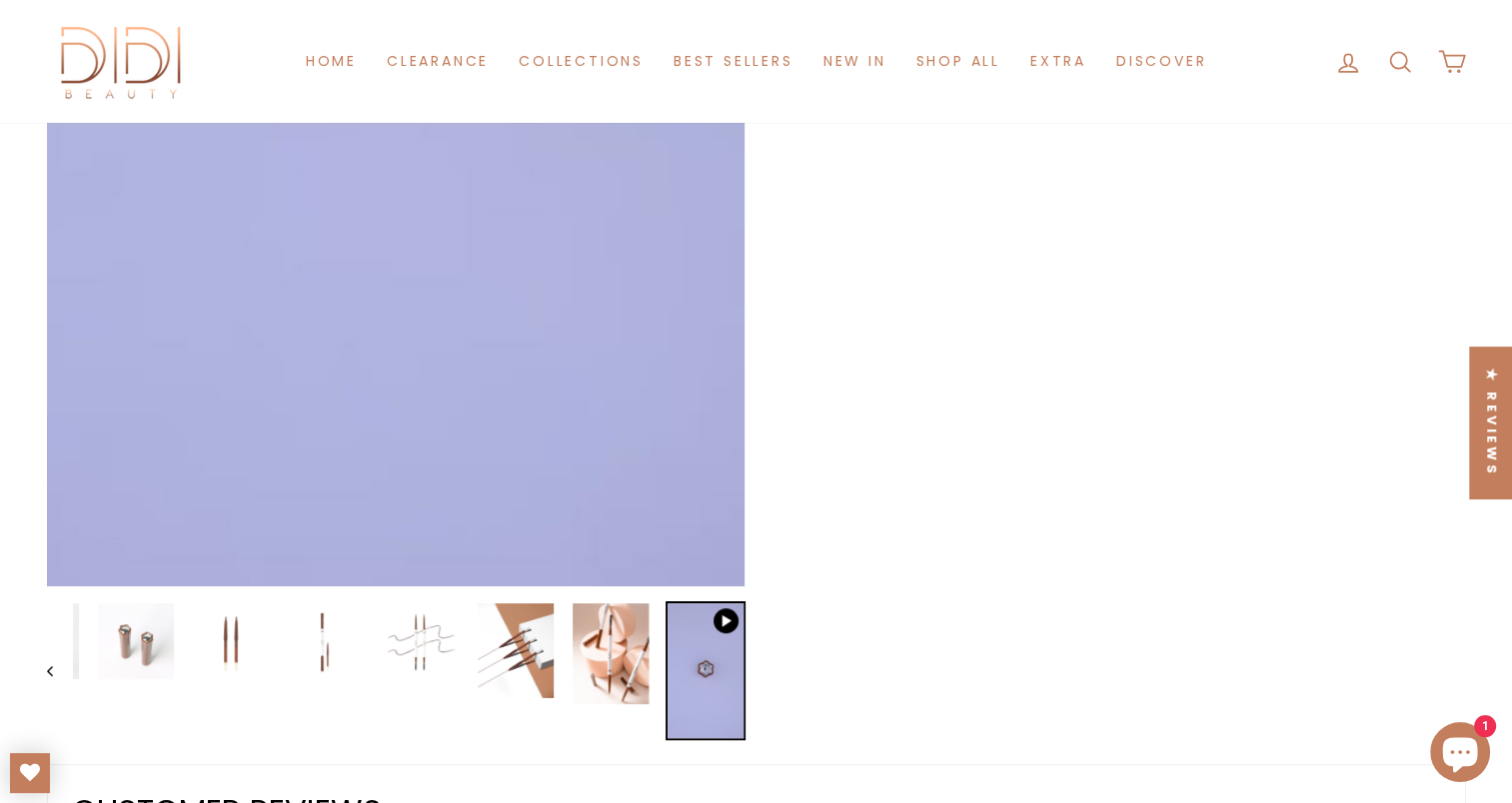click 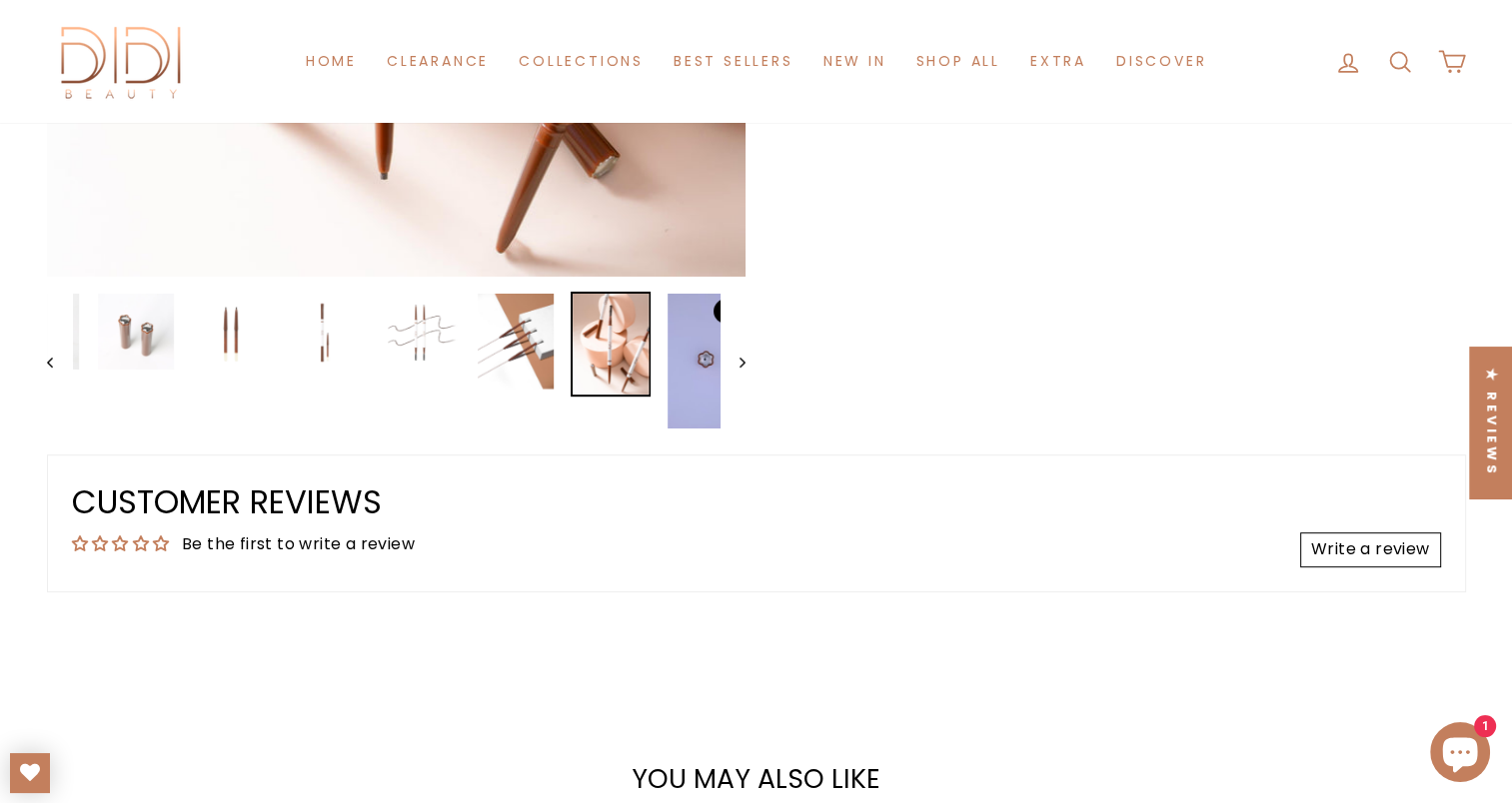 click 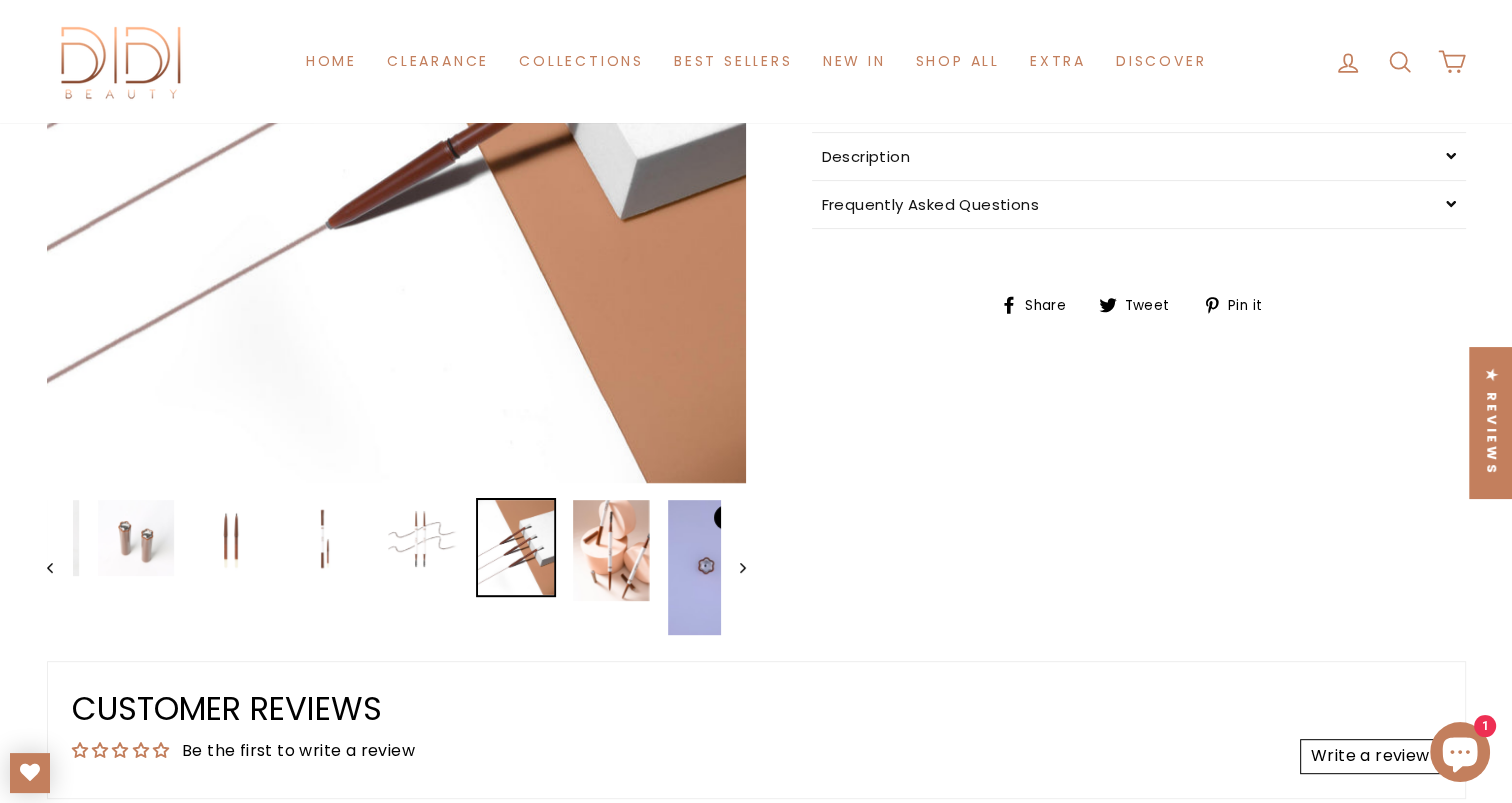 scroll, scrollTop: 599, scrollLeft: 0, axis: vertical 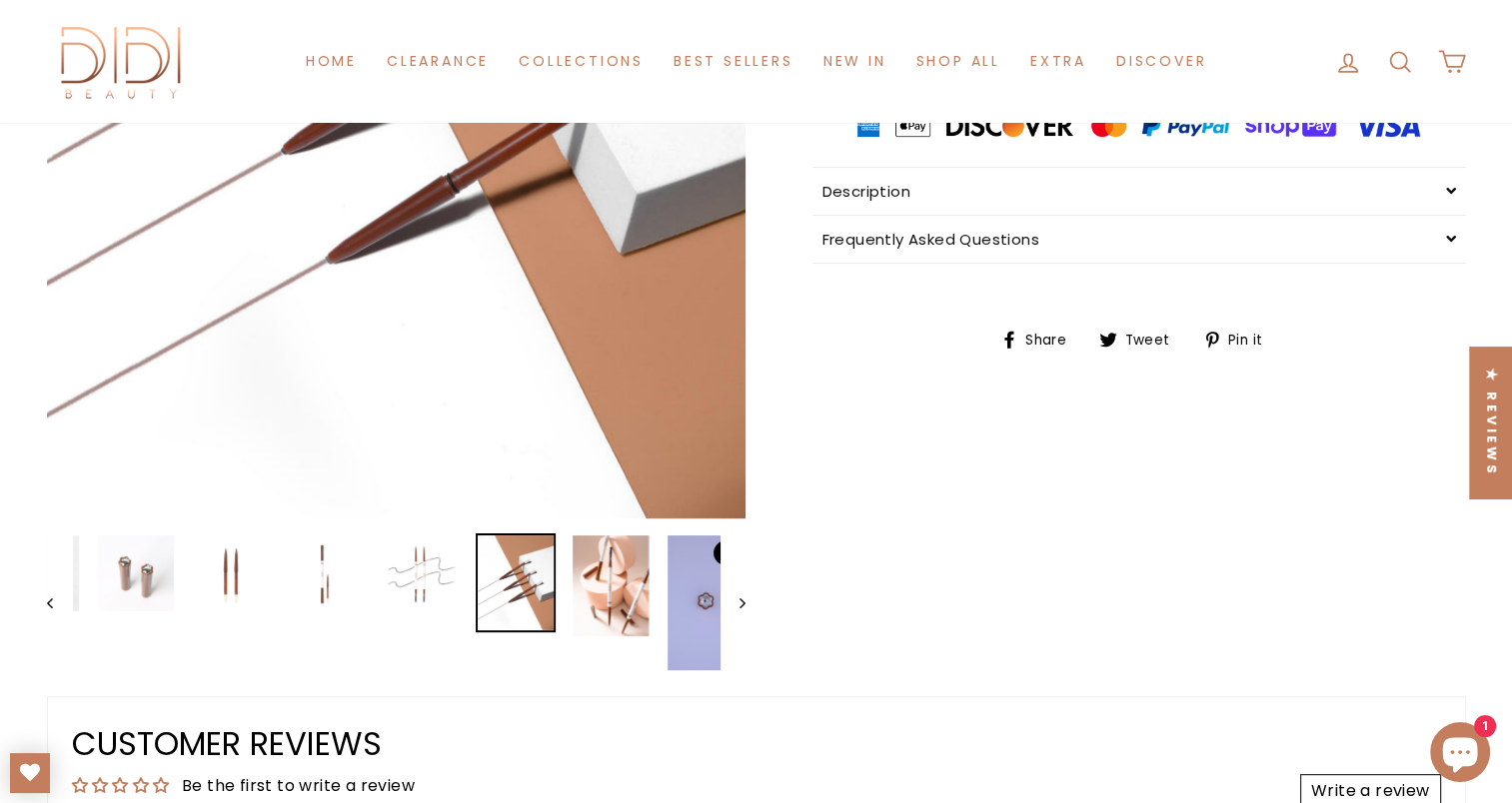 click on "Close (esc)
Close (esc)
Close (esc)
Close (esc)
Close (esc)
Close (esc)
Close (esc)
Close (esc)
Close (esc)
Your browser does not support the video tag.
Previous
Next" at bounding box center (385, 159) 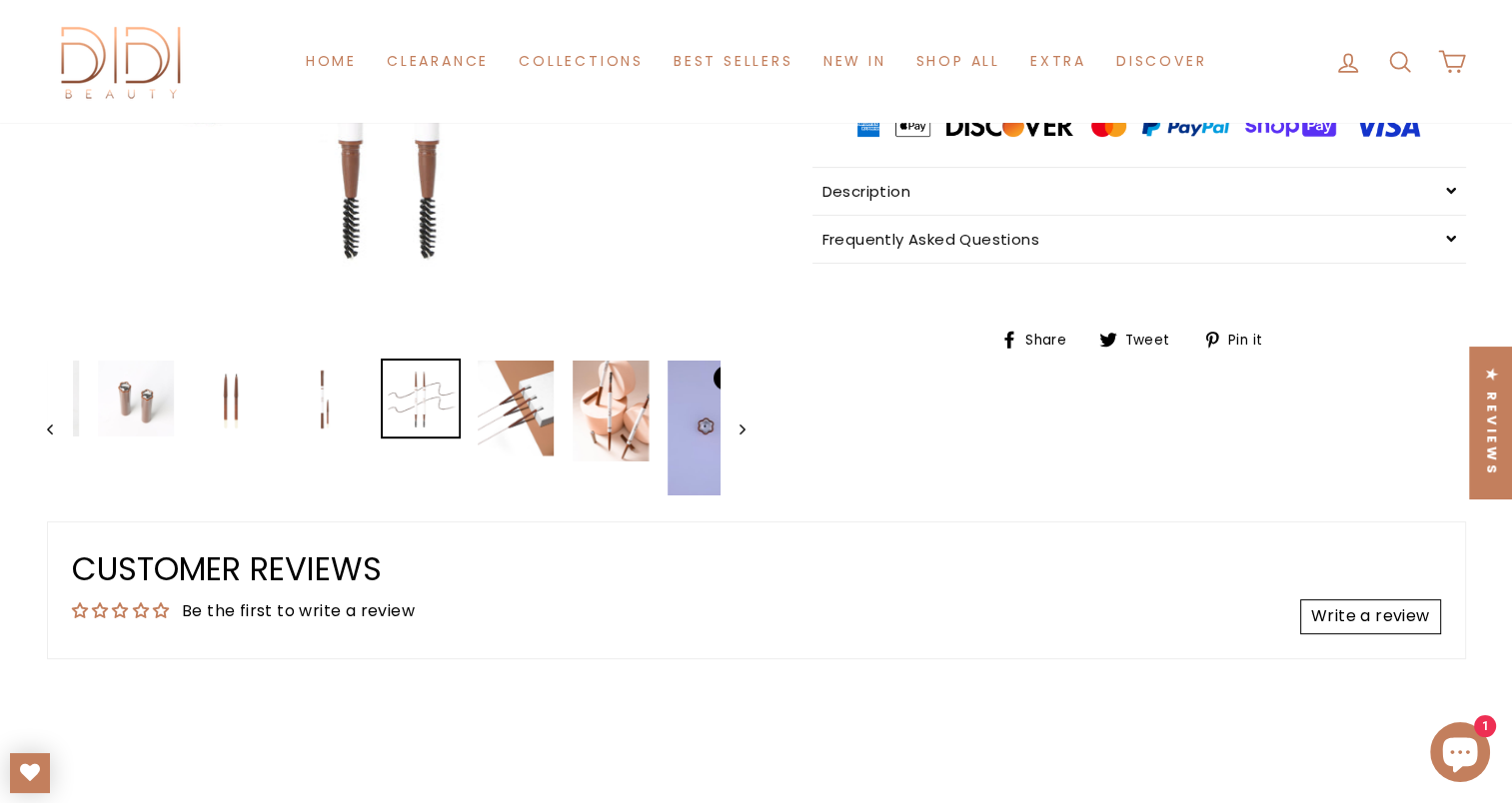 scroll, scrollTop: 499, scrollLeft: 0, axis: vertical 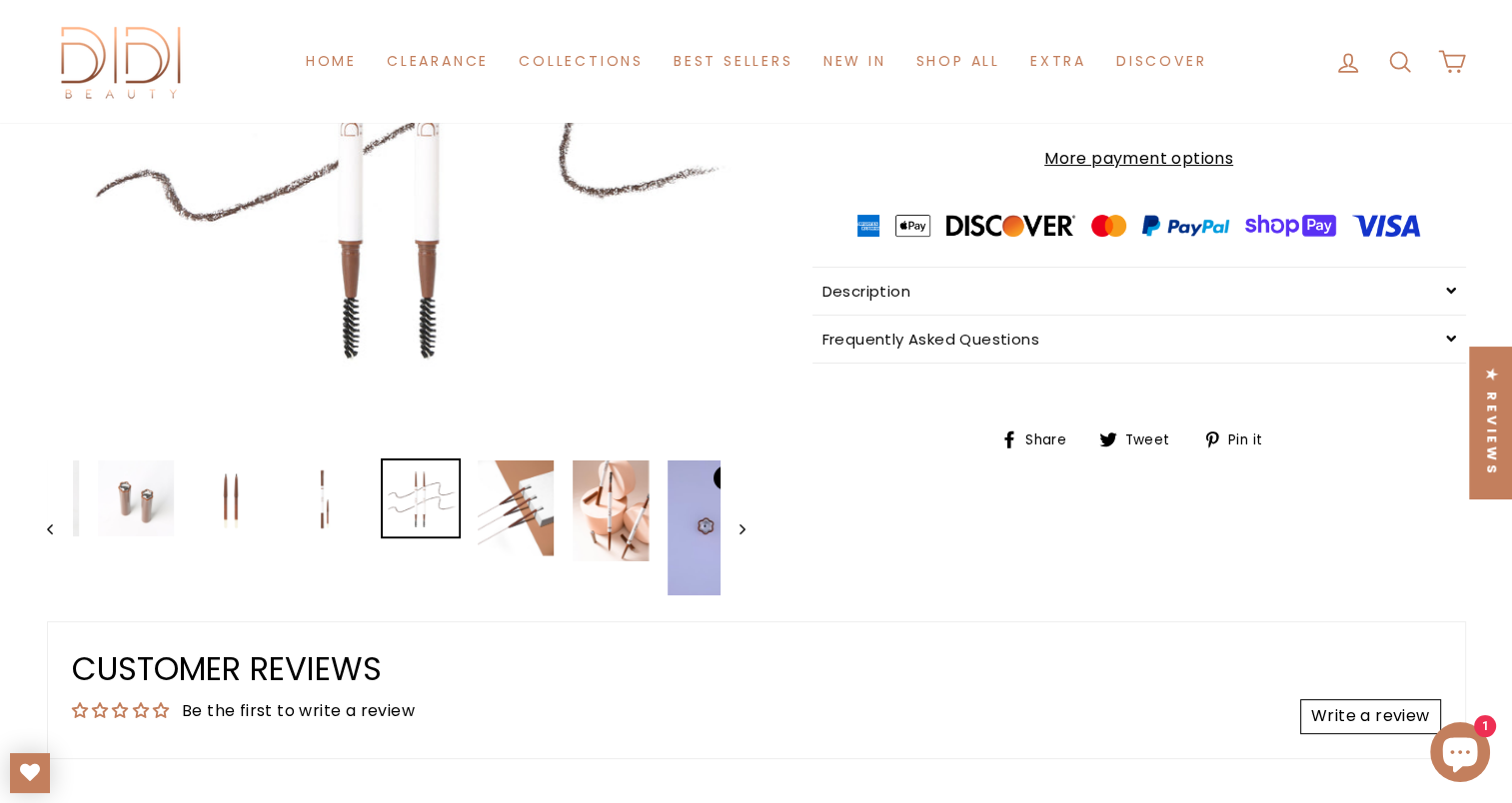 click 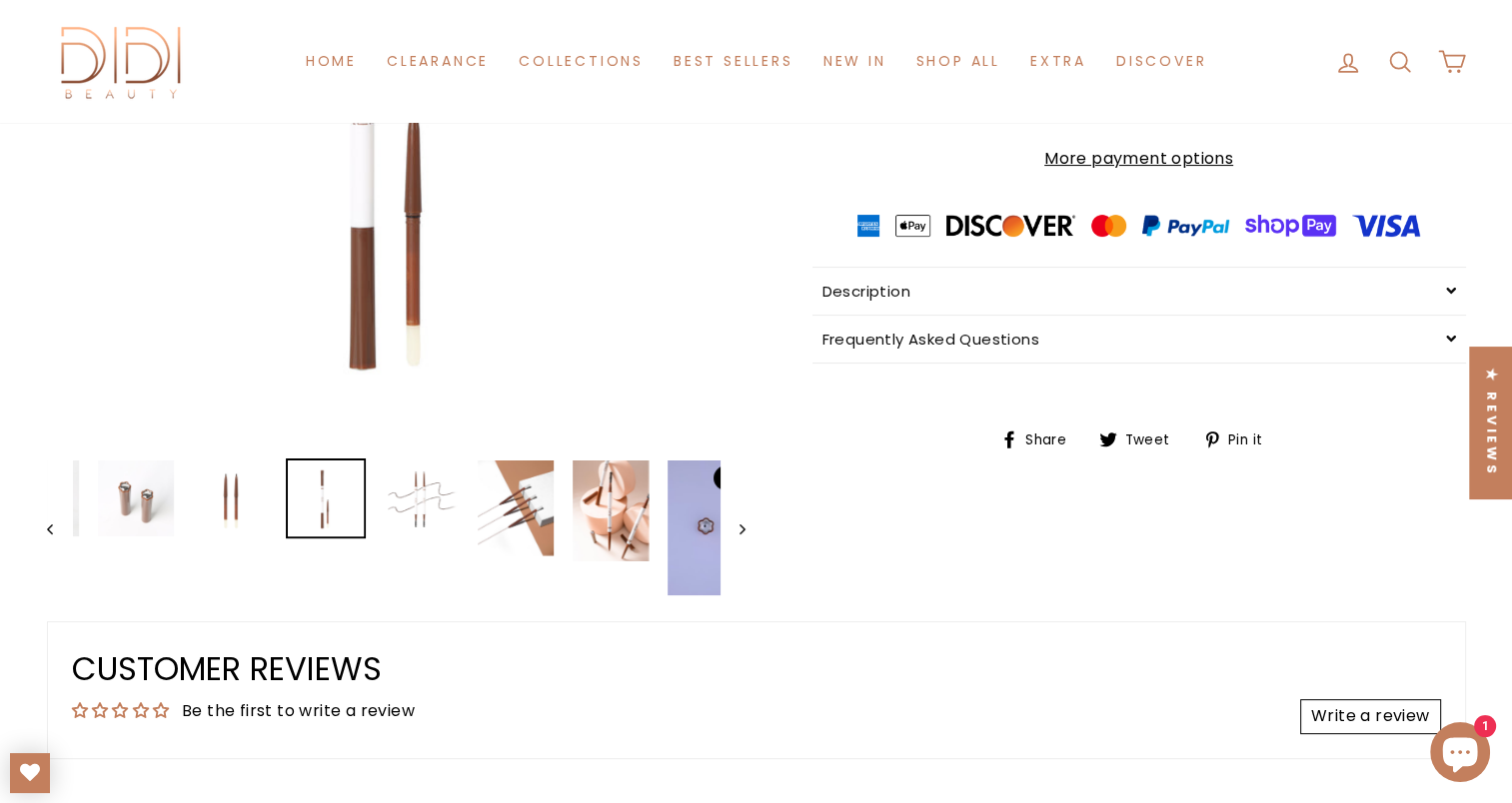 click 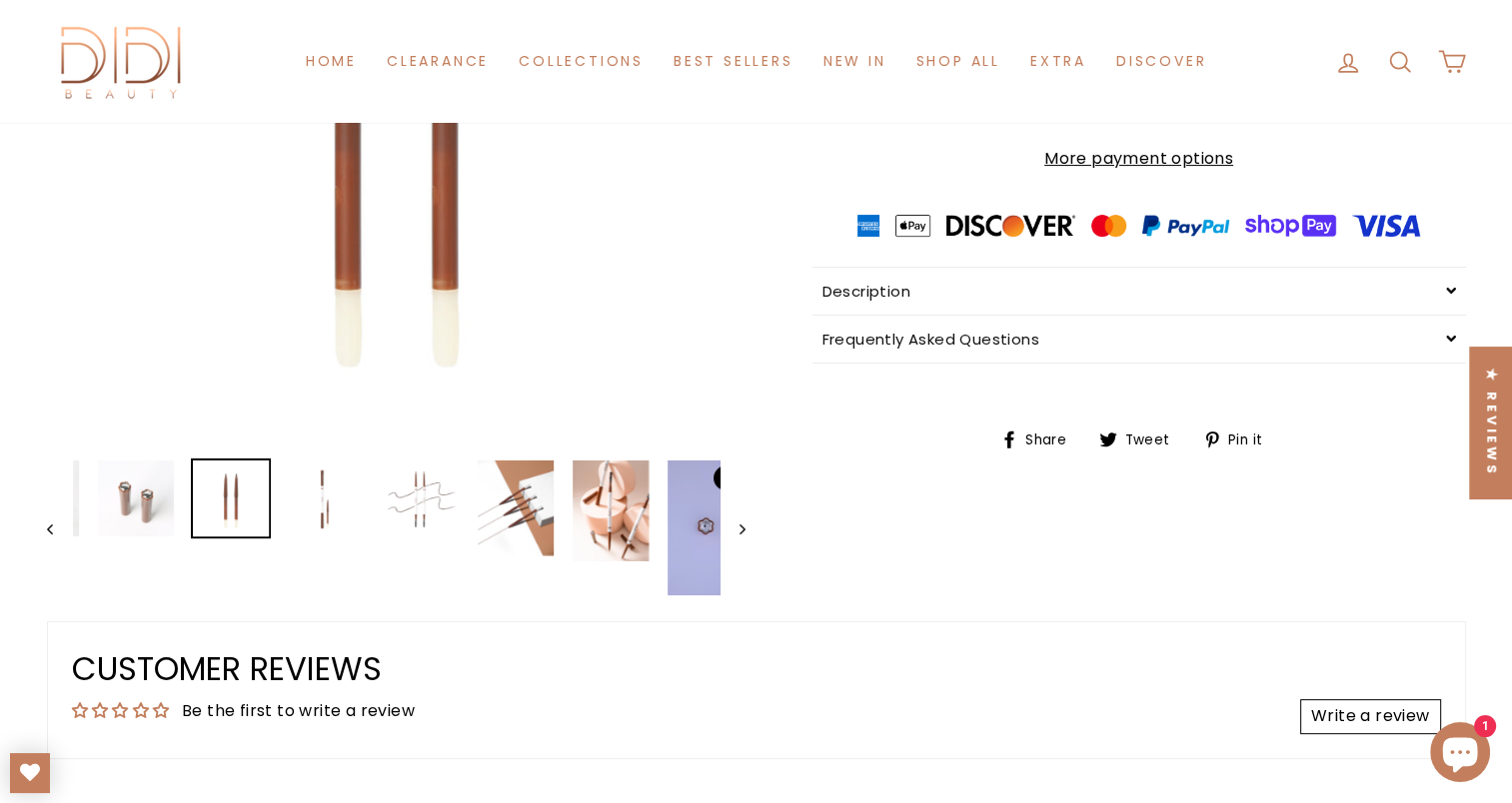 click 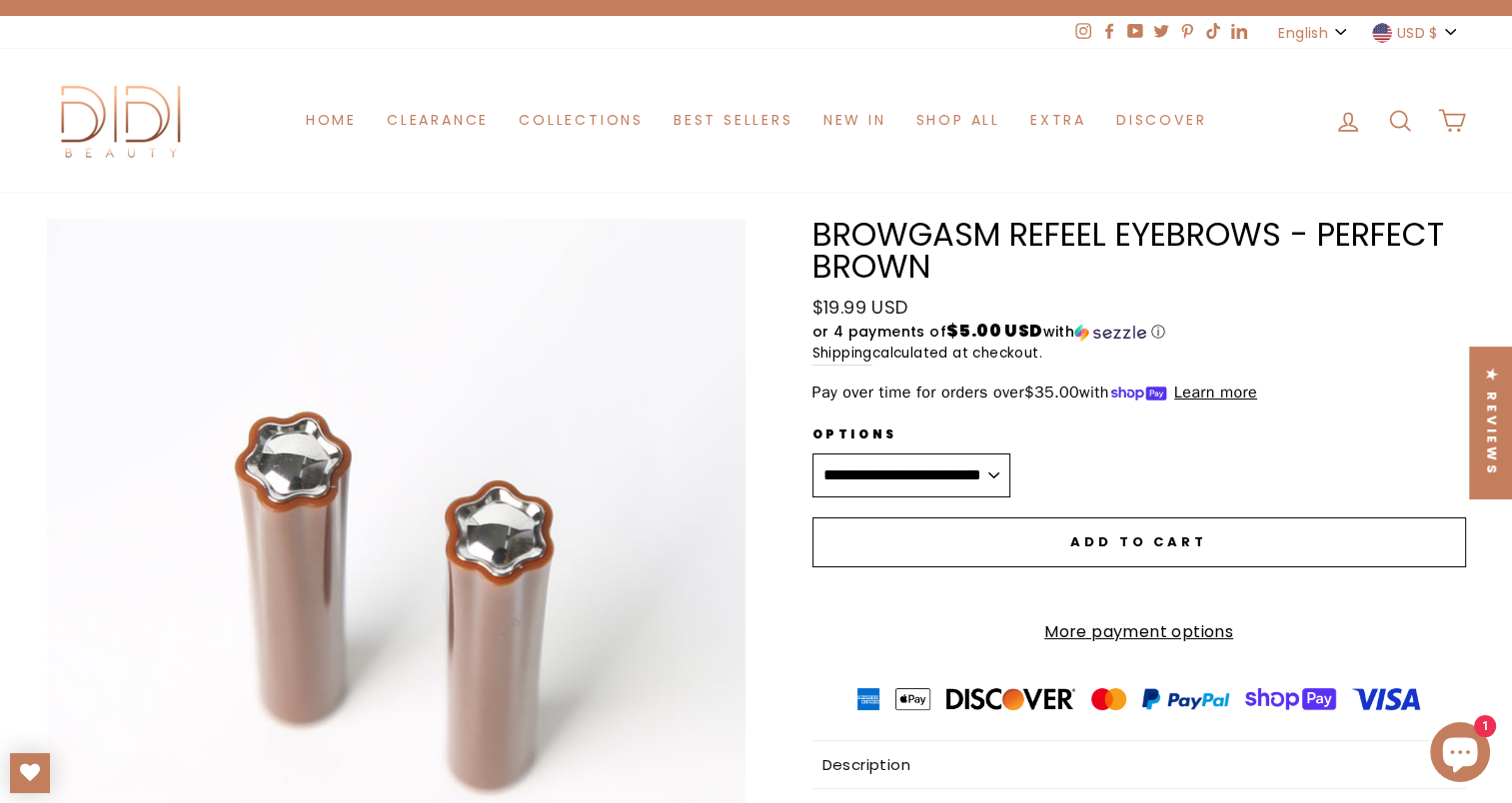 scroll, scrollTop: 0, scrollLeft: 0, axis: both 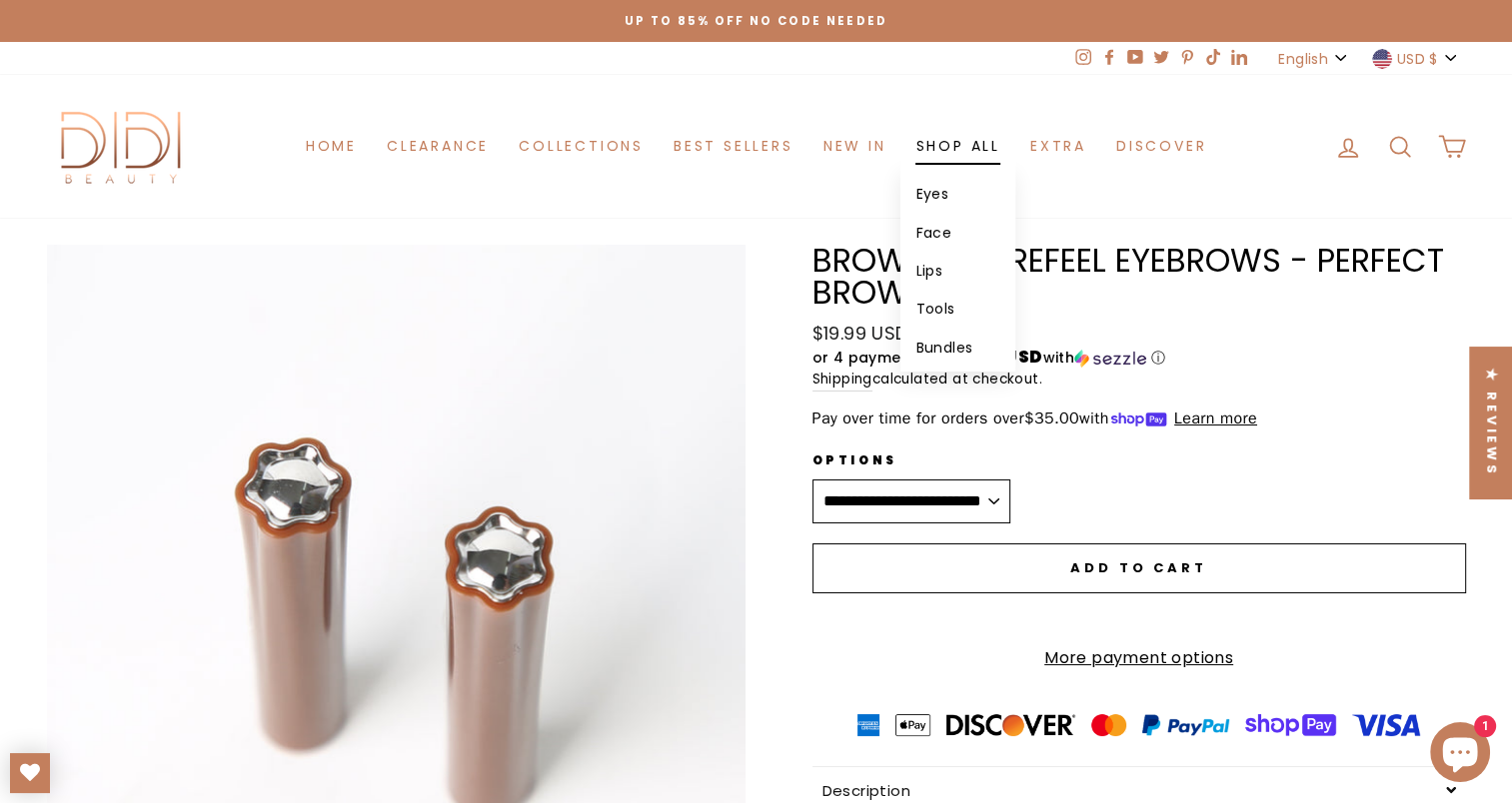 click on "Lips" at bounding box center [957, 271] 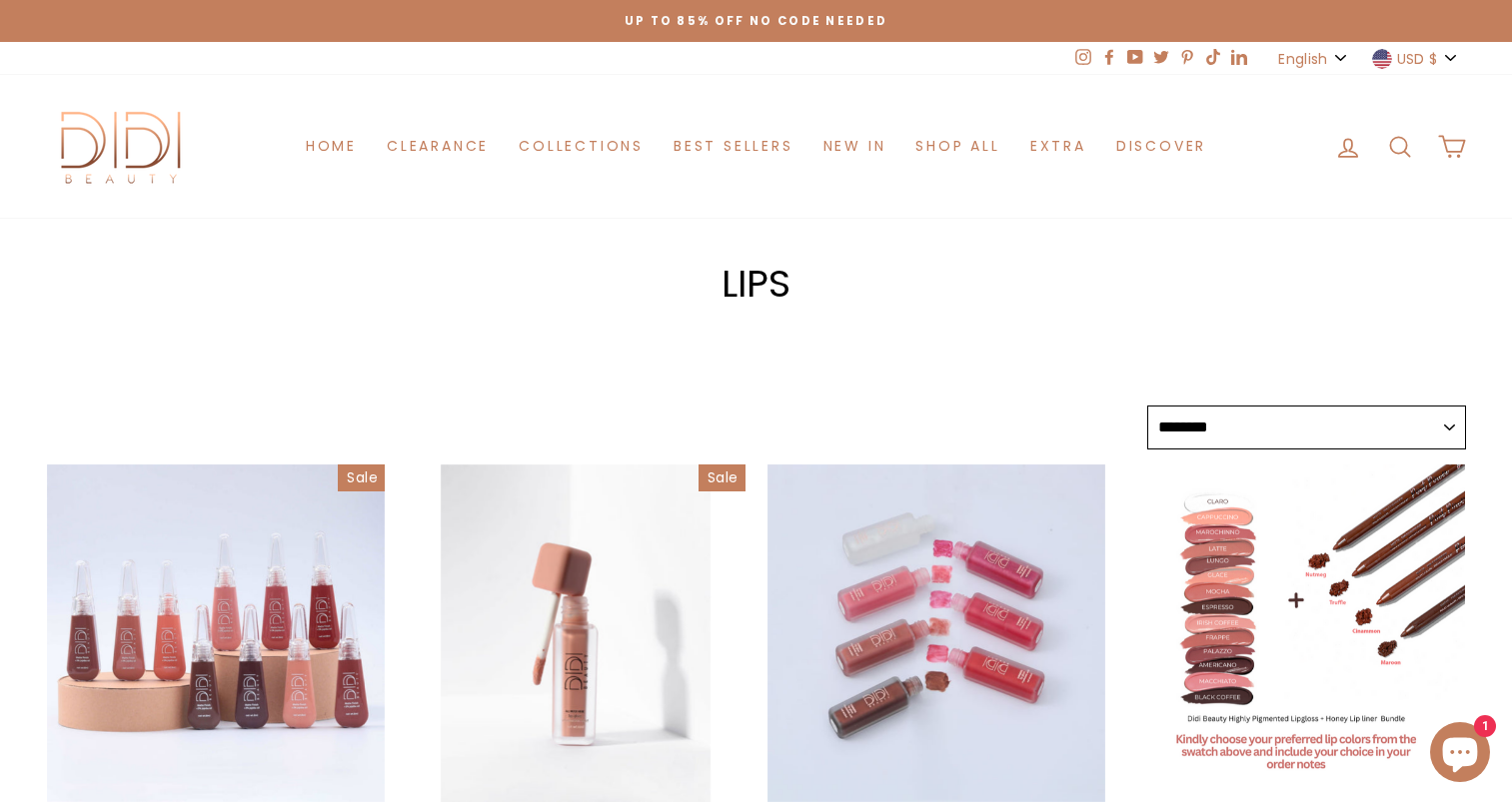 select on "******" 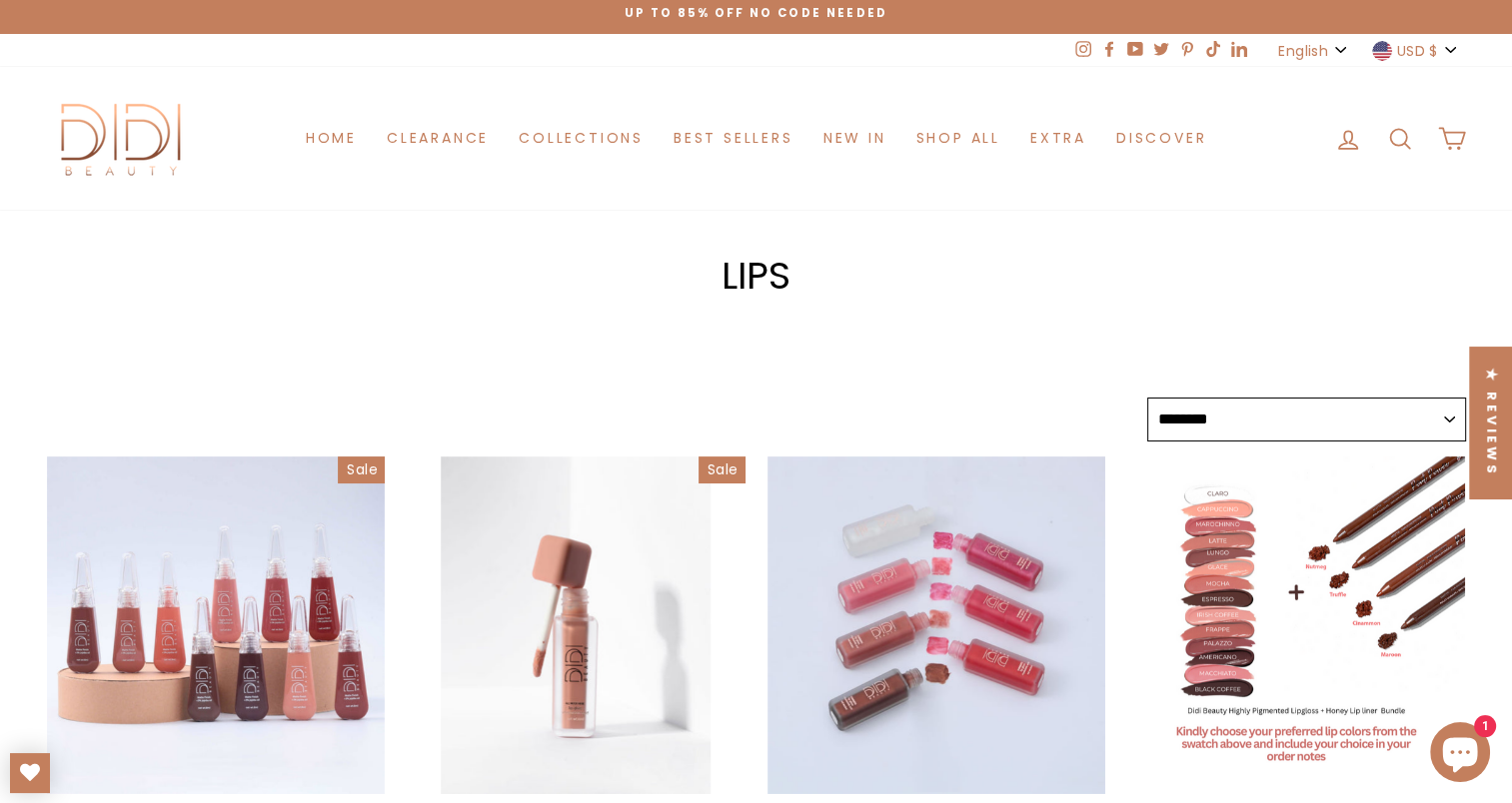 scroll, scrollTop: 0, scrollLeft: 0, axis: both 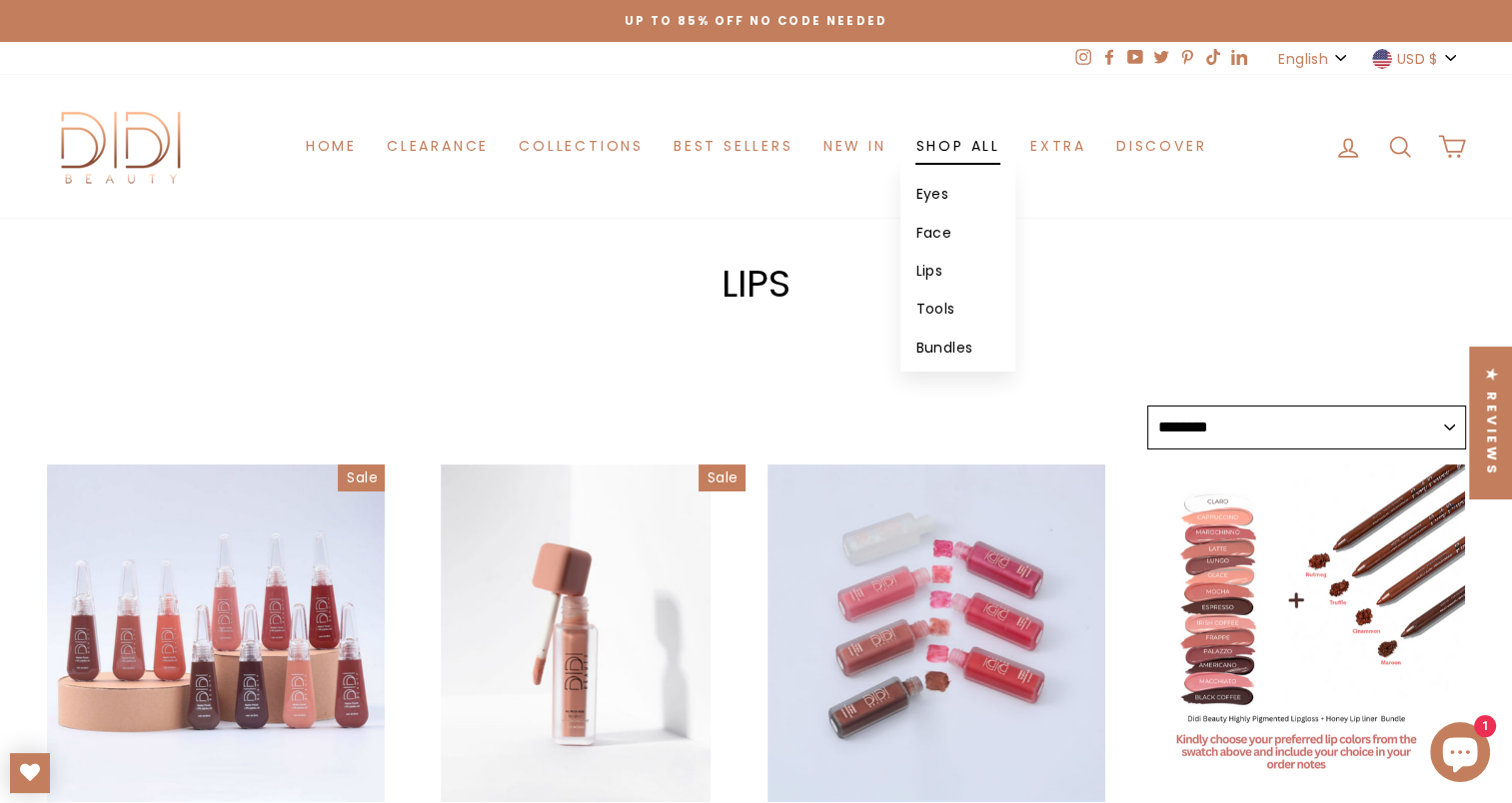 click on "Eyes" at bounding box center [957, 194] 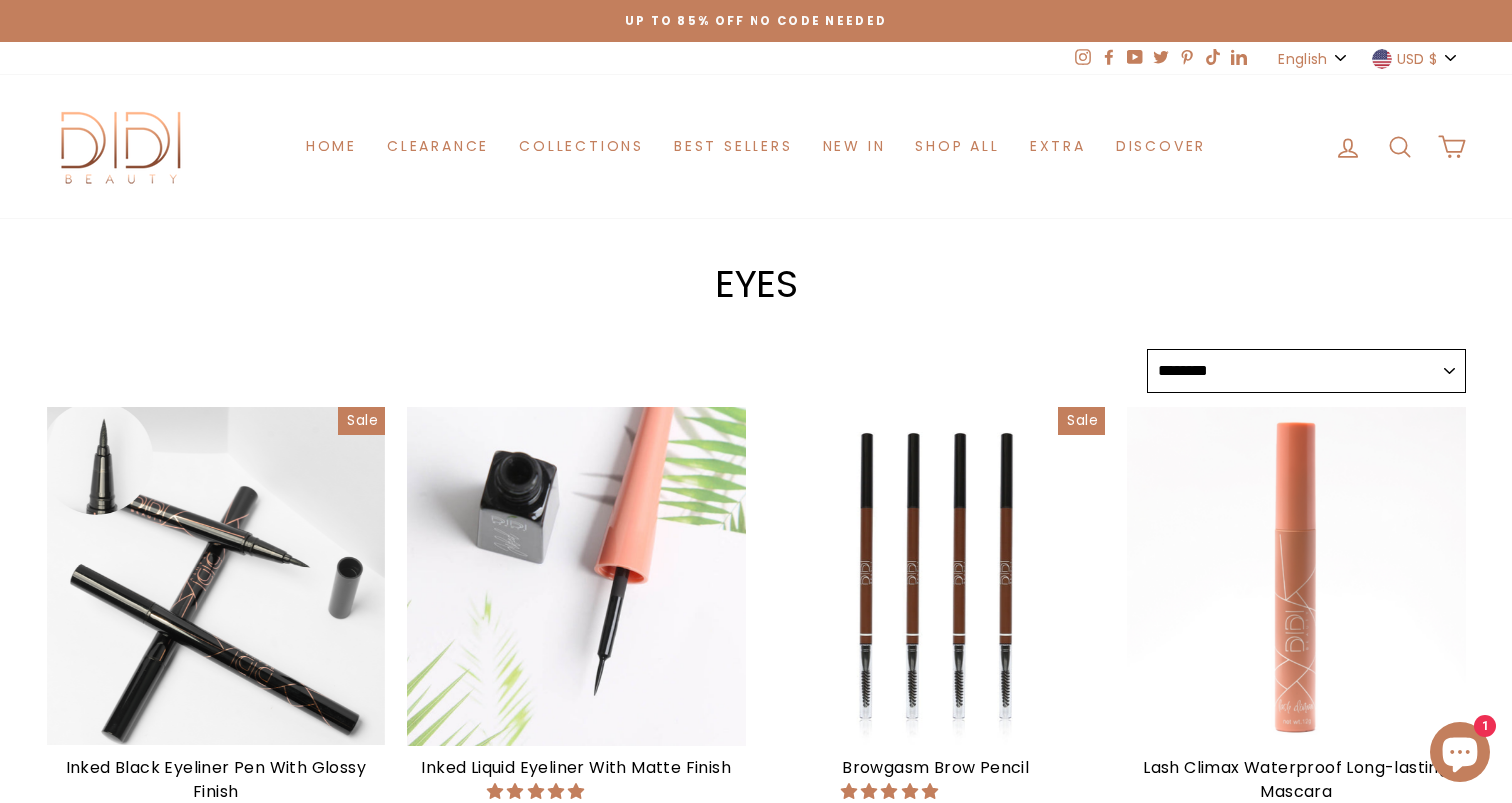 select on "******" 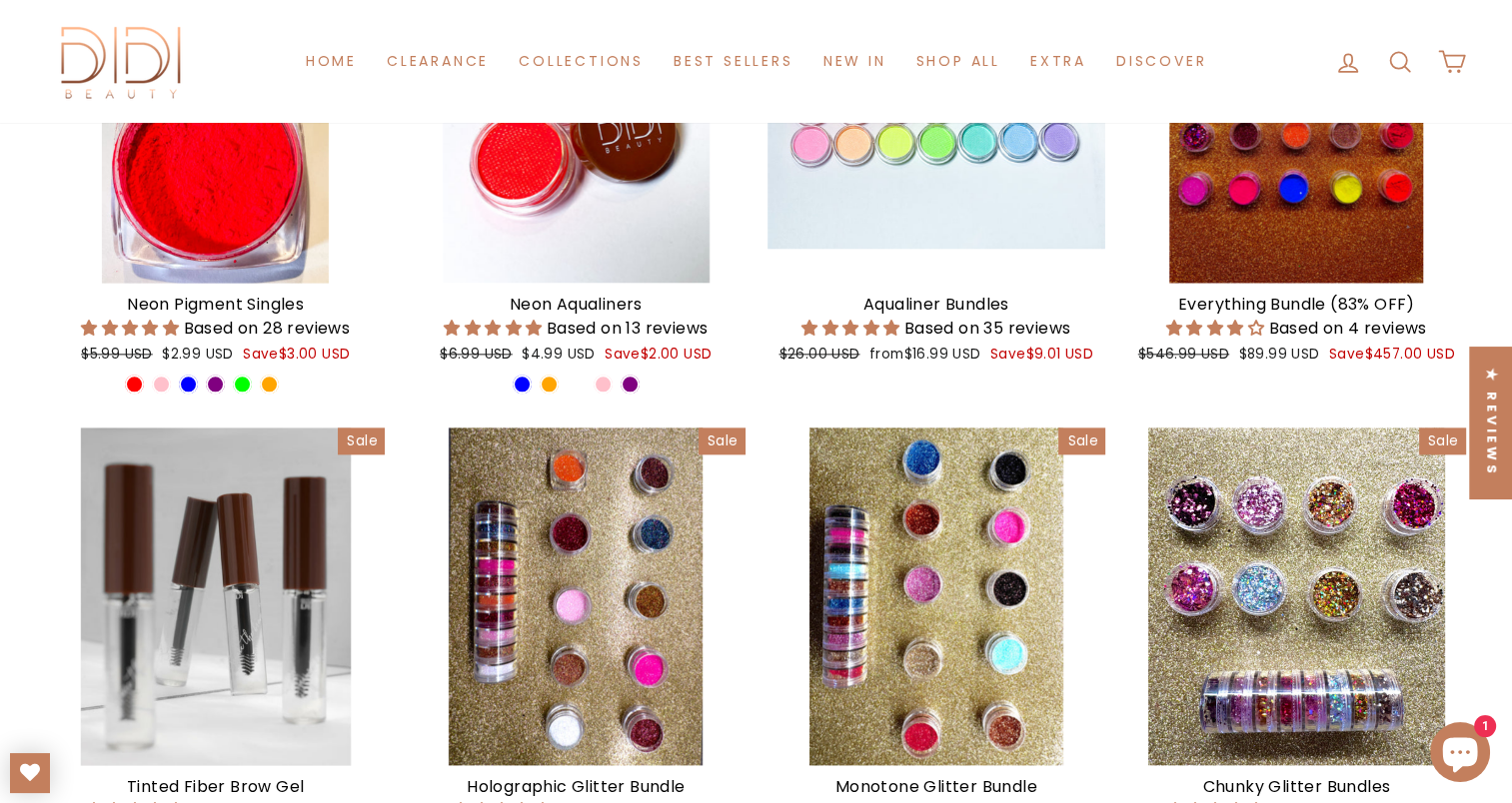 scroll, scrollTop: 2297, scrollLeft: 0, axis: vertical 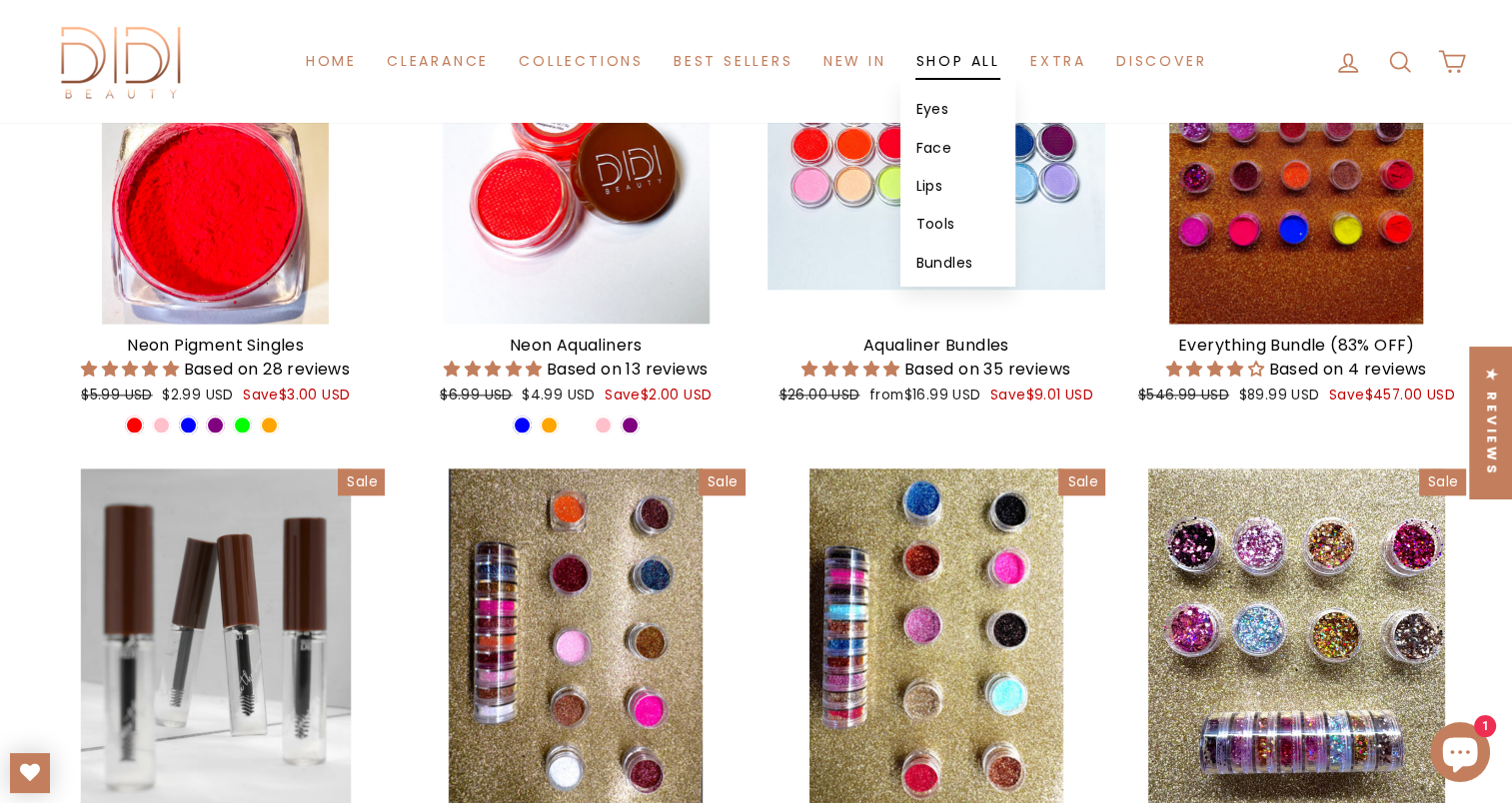 click on "Face" at bounding box center [957, 148] 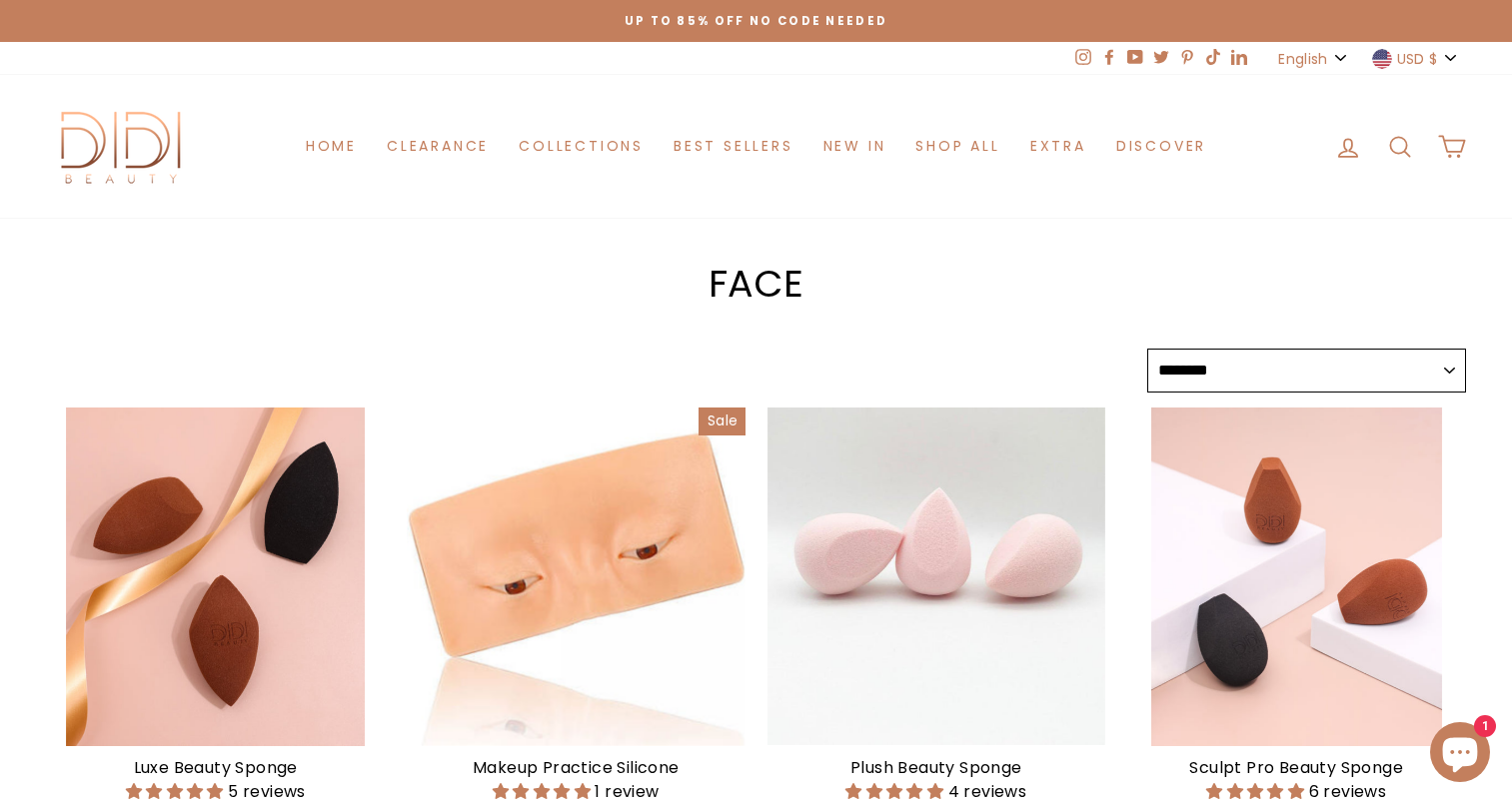 select on "******" 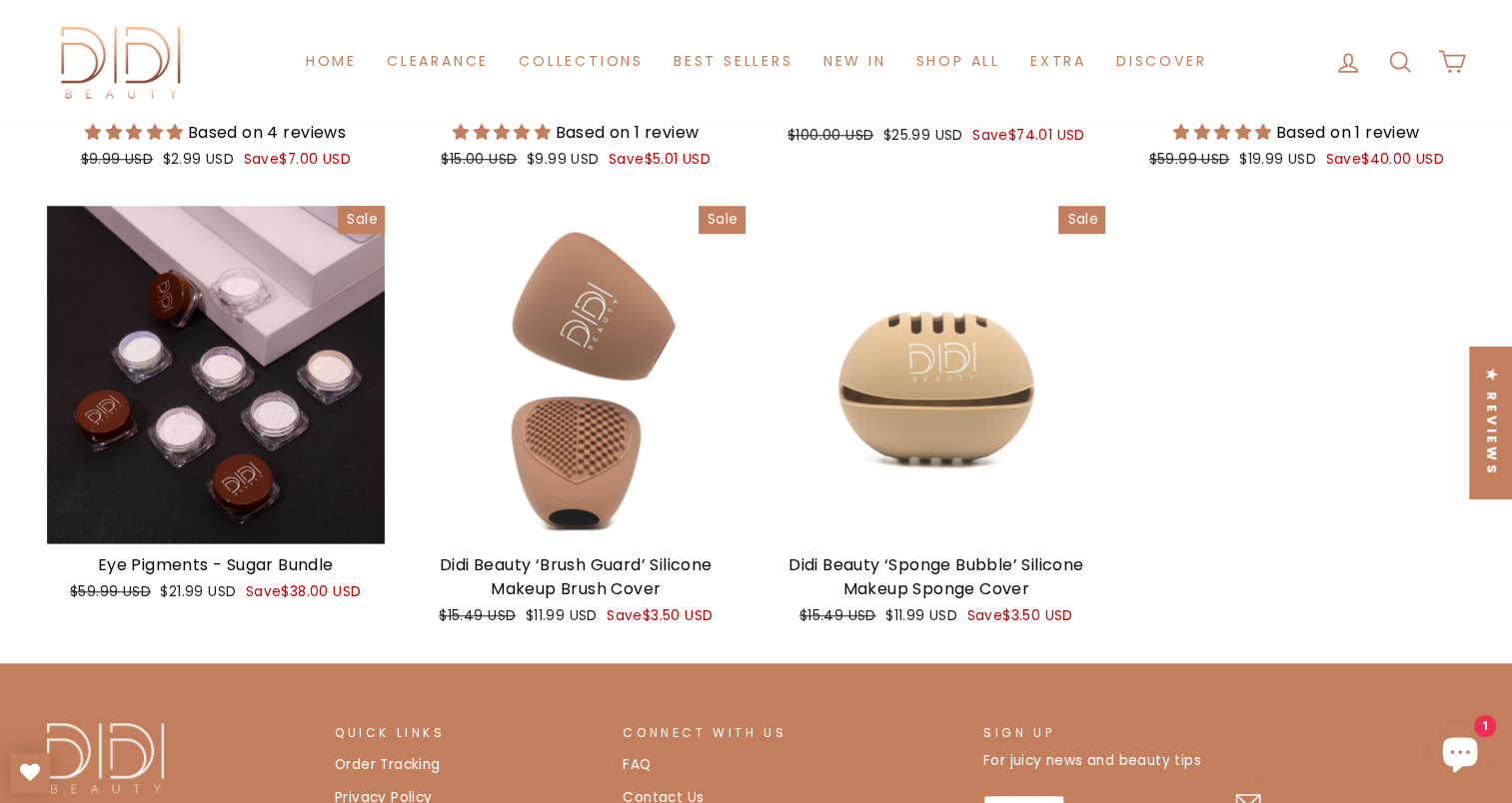 scroll, scrollTop: 1698, scrollLeft: 0, axis: vertical 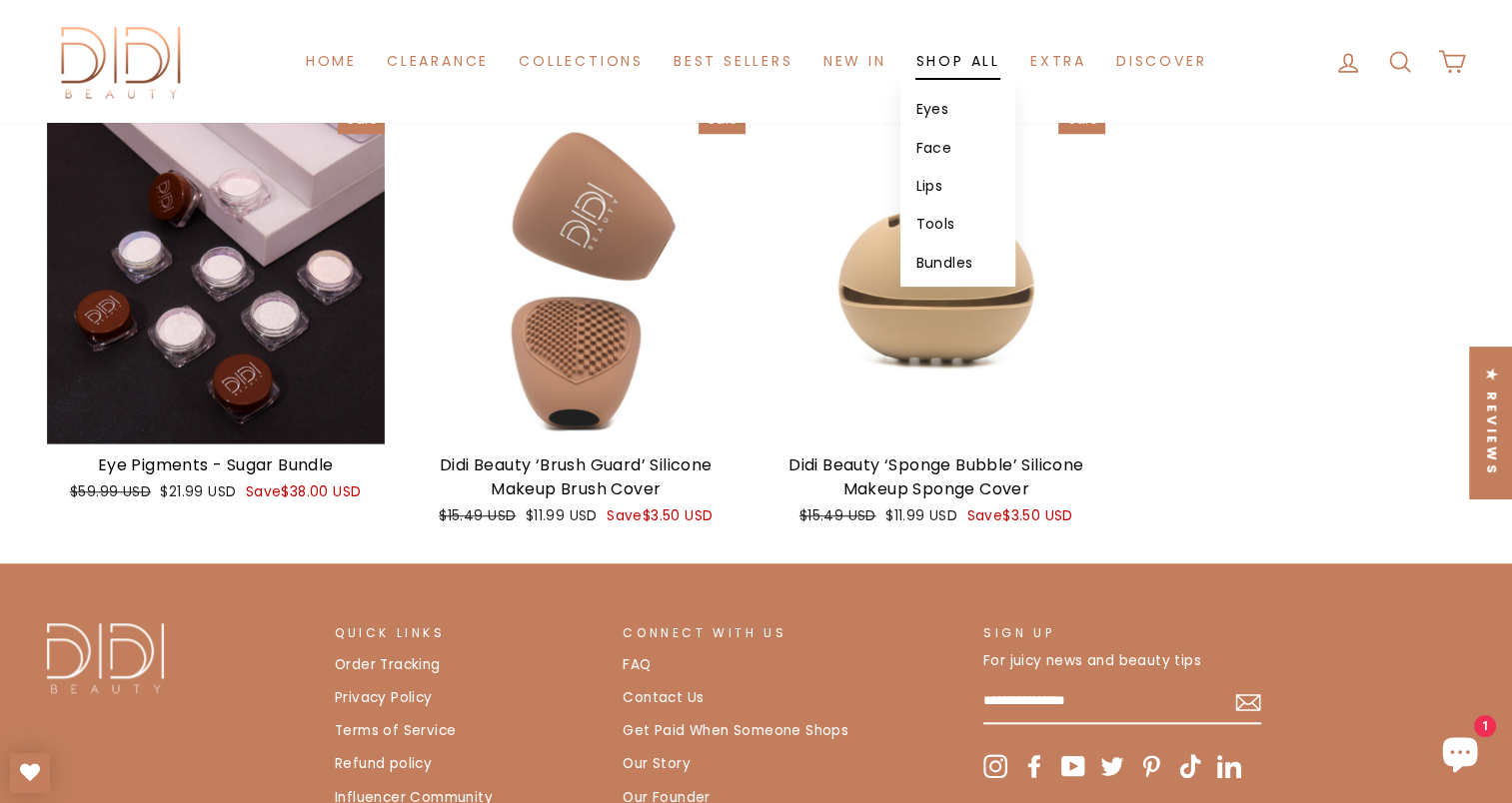 click on "Tools" at bounding box center (957, 224) 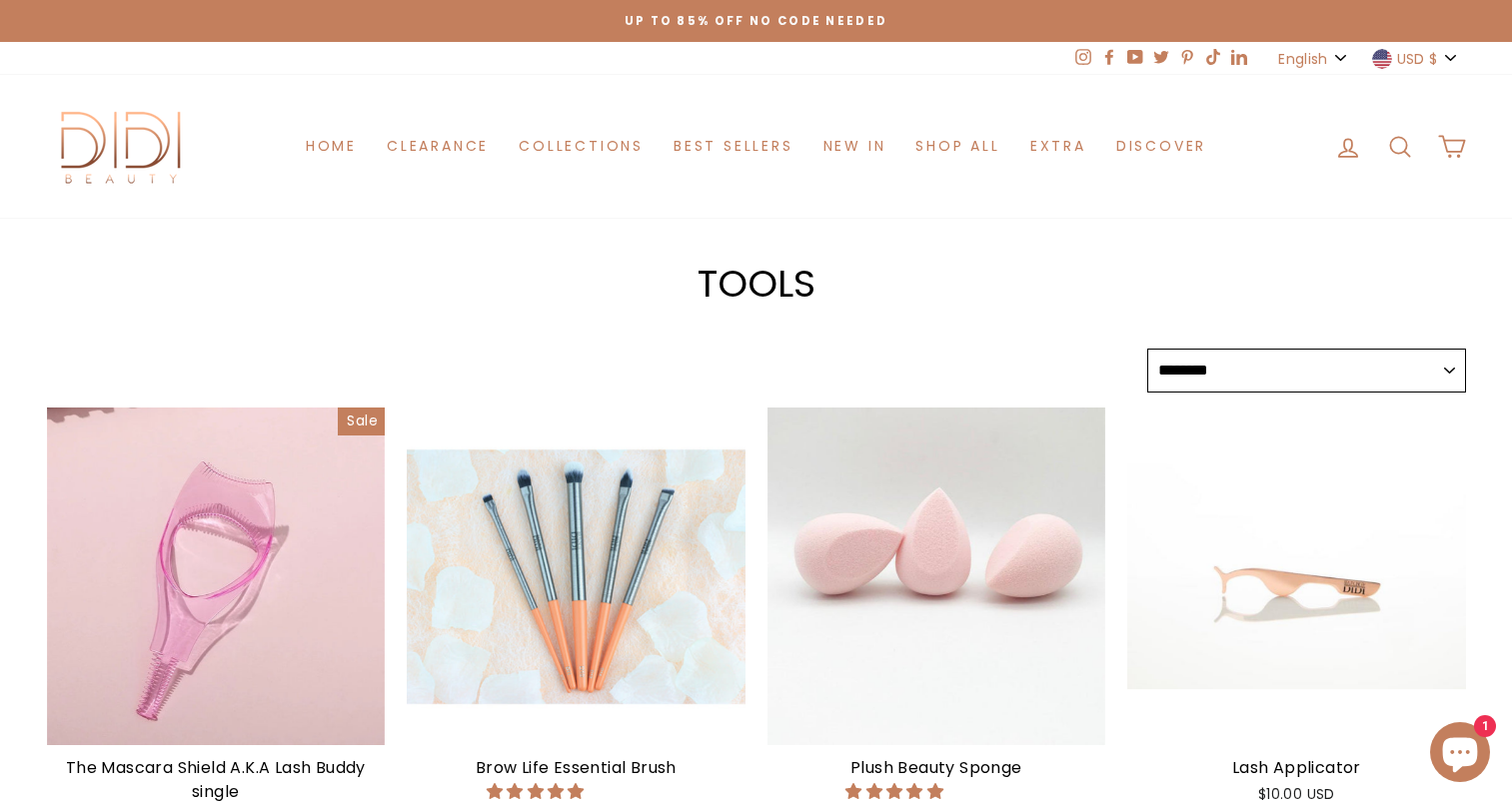 select on "******" 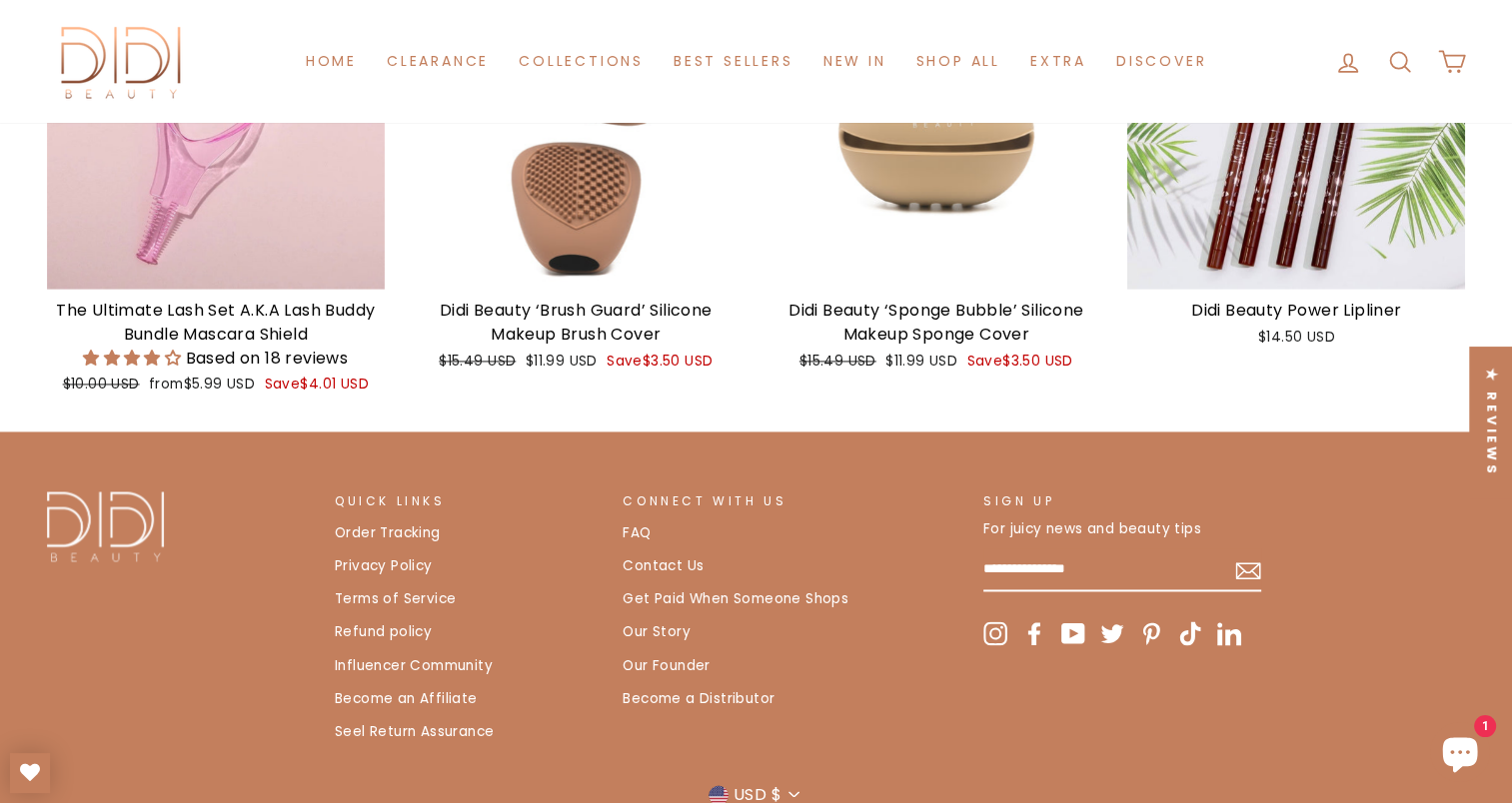 scroll, scrollTop: 2896, scrollLeft: 0, axis: vertical 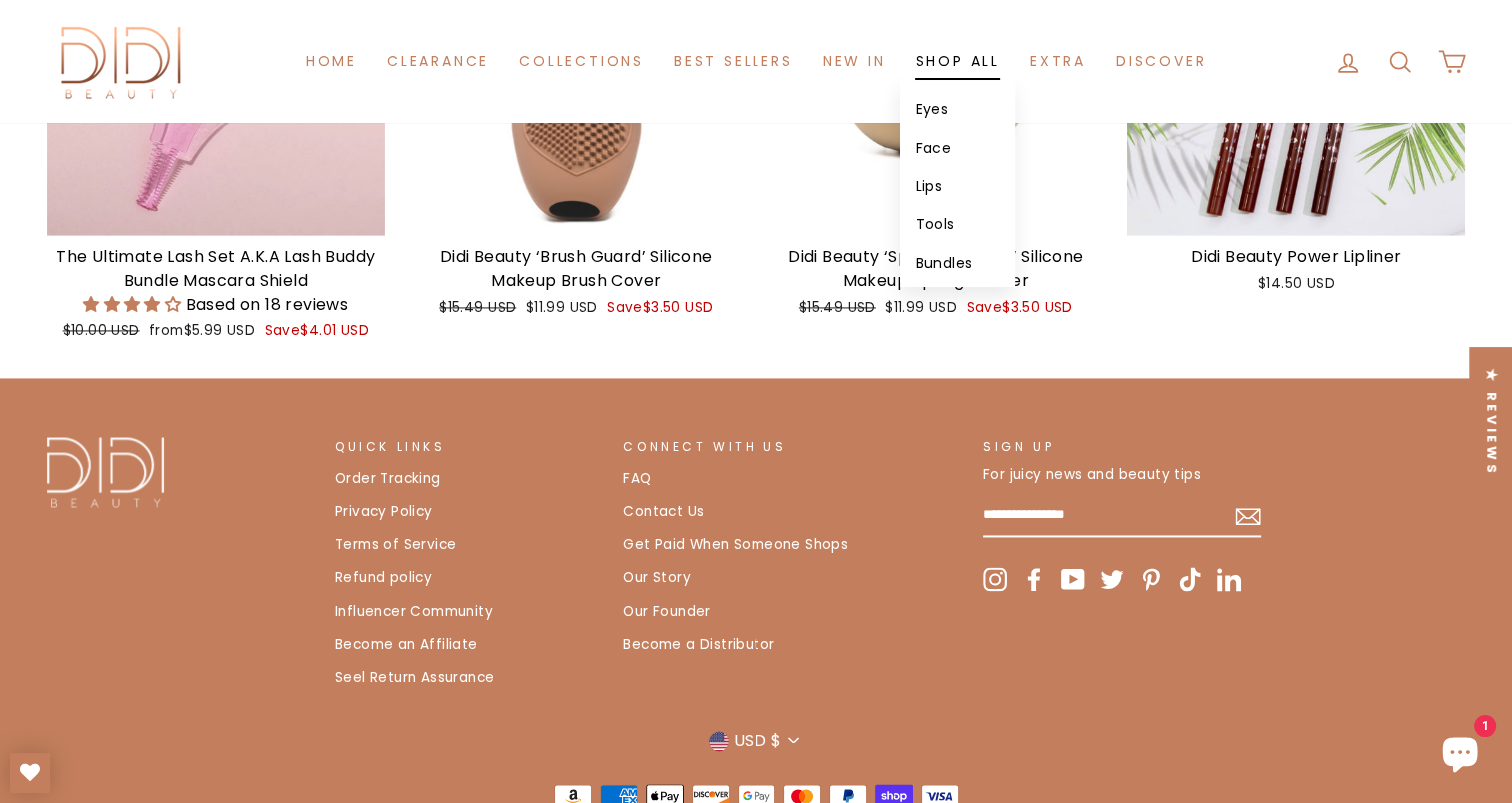 click on "Bundles" at bounding box center (957, 263) 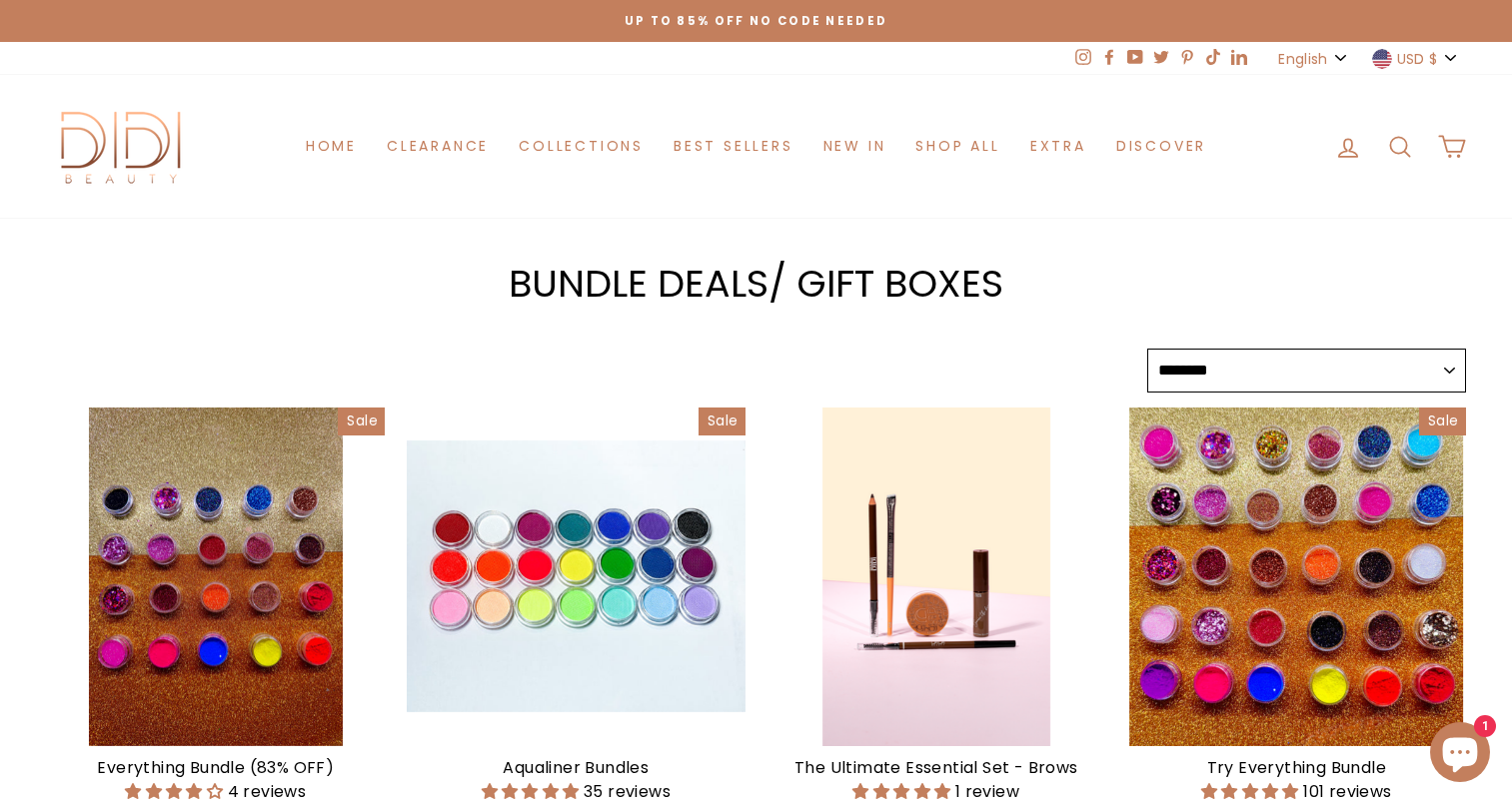 select on "******" 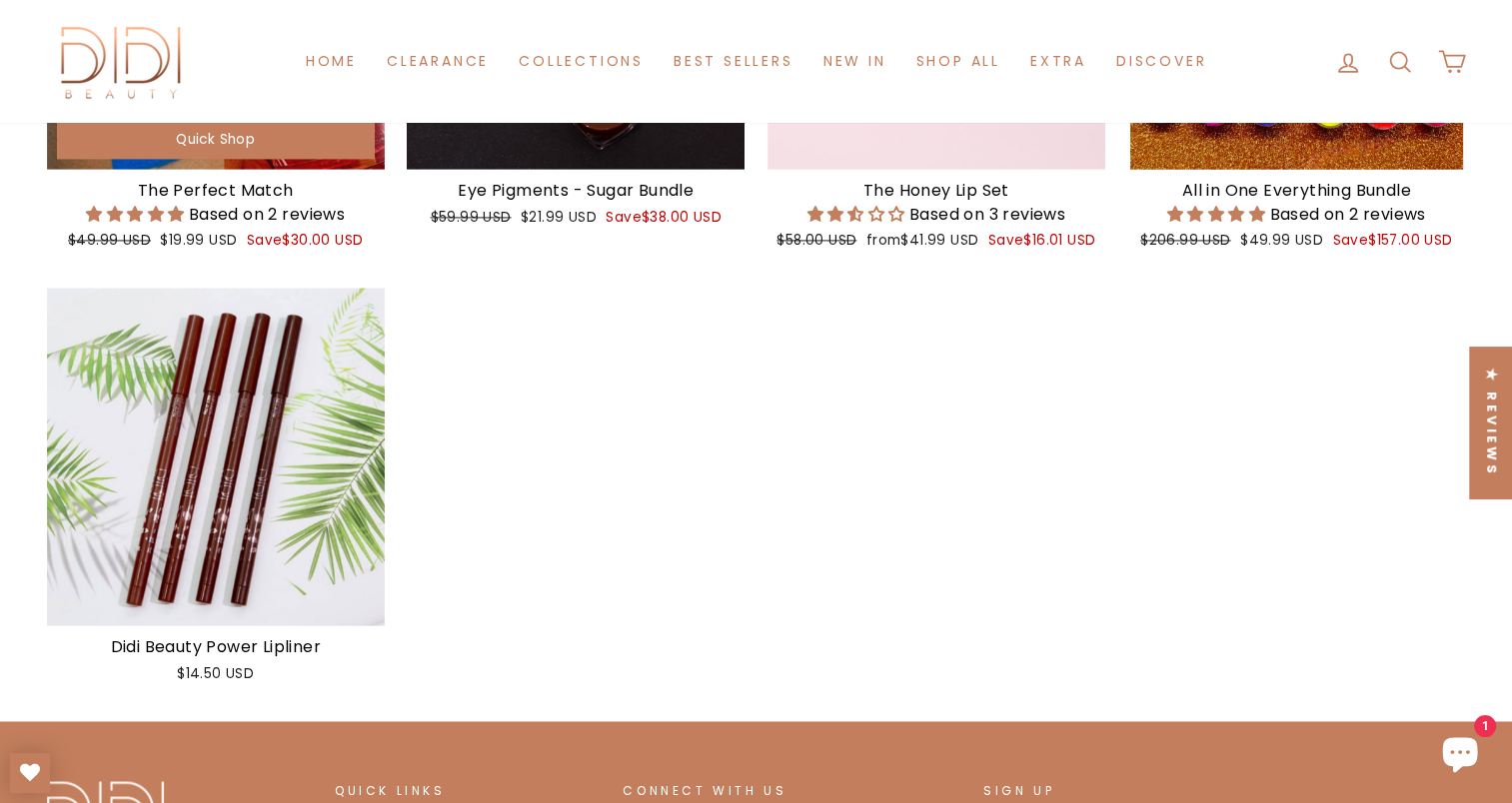 scroll, scrollTop: 2896, scrollLeft: 0, axis: vertical 